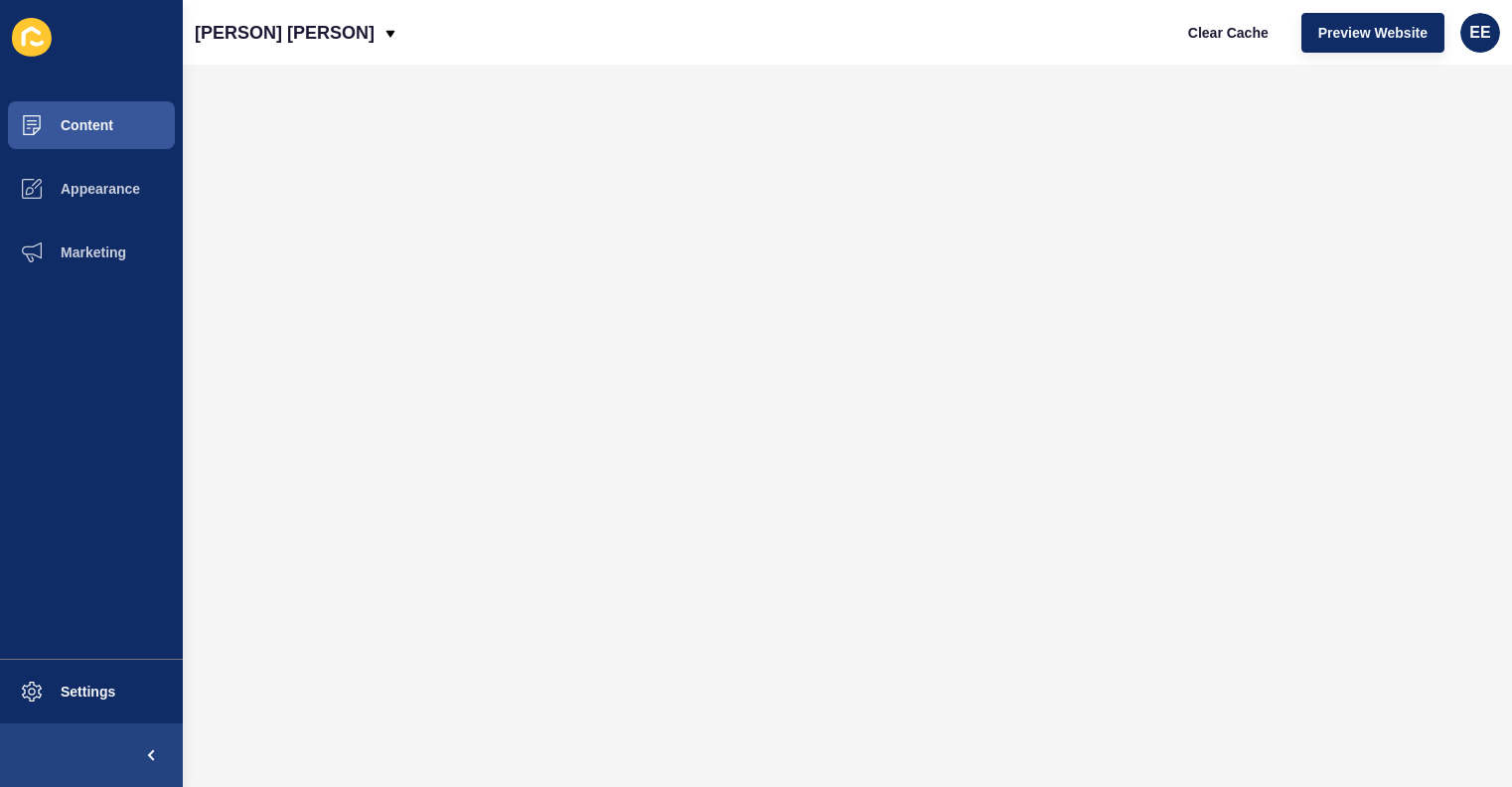scroll, scrollTop: 0, scrollLeft: 0, axis: both 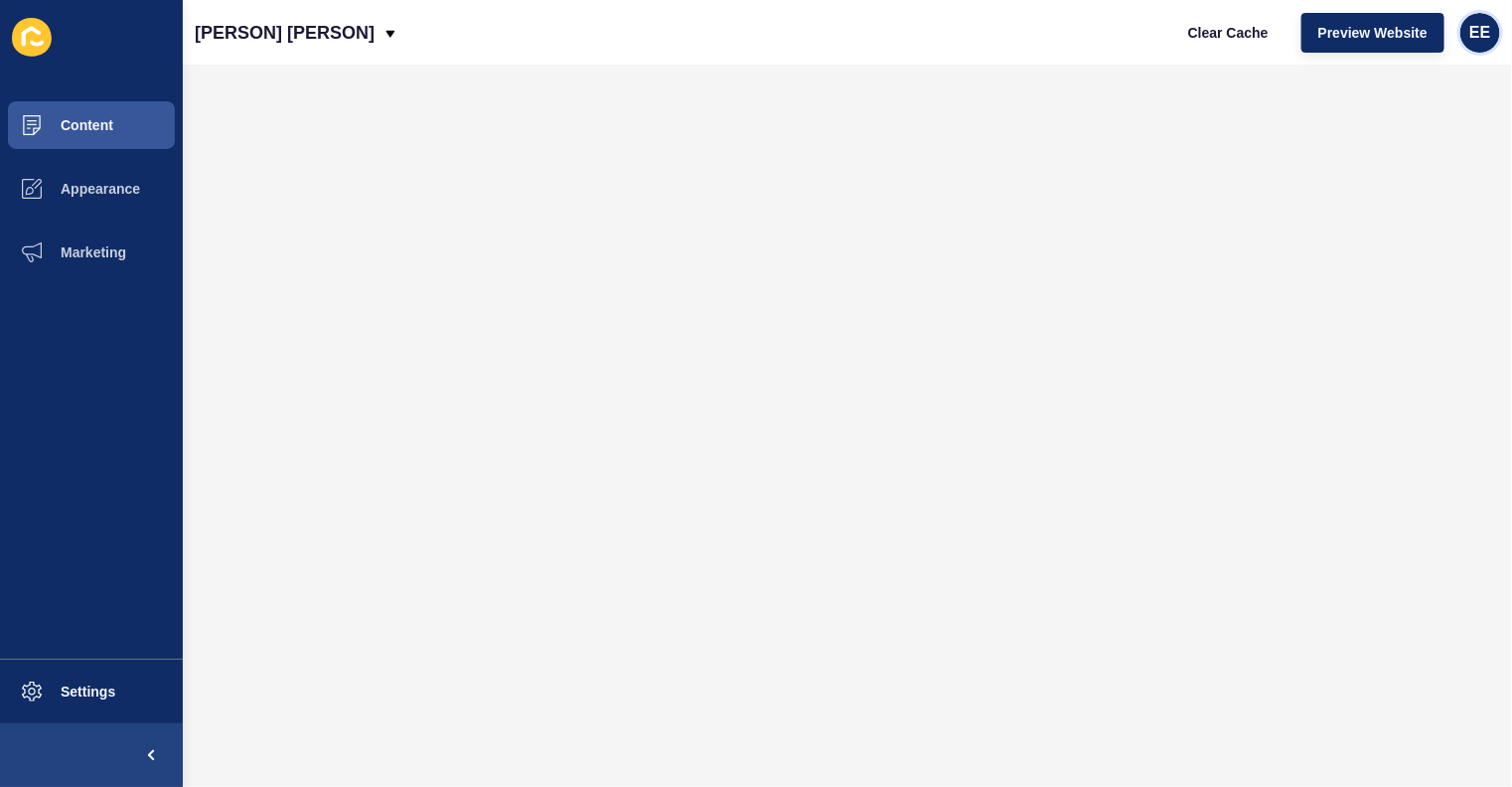 click on "EE" at bounding box center (1479, 33) 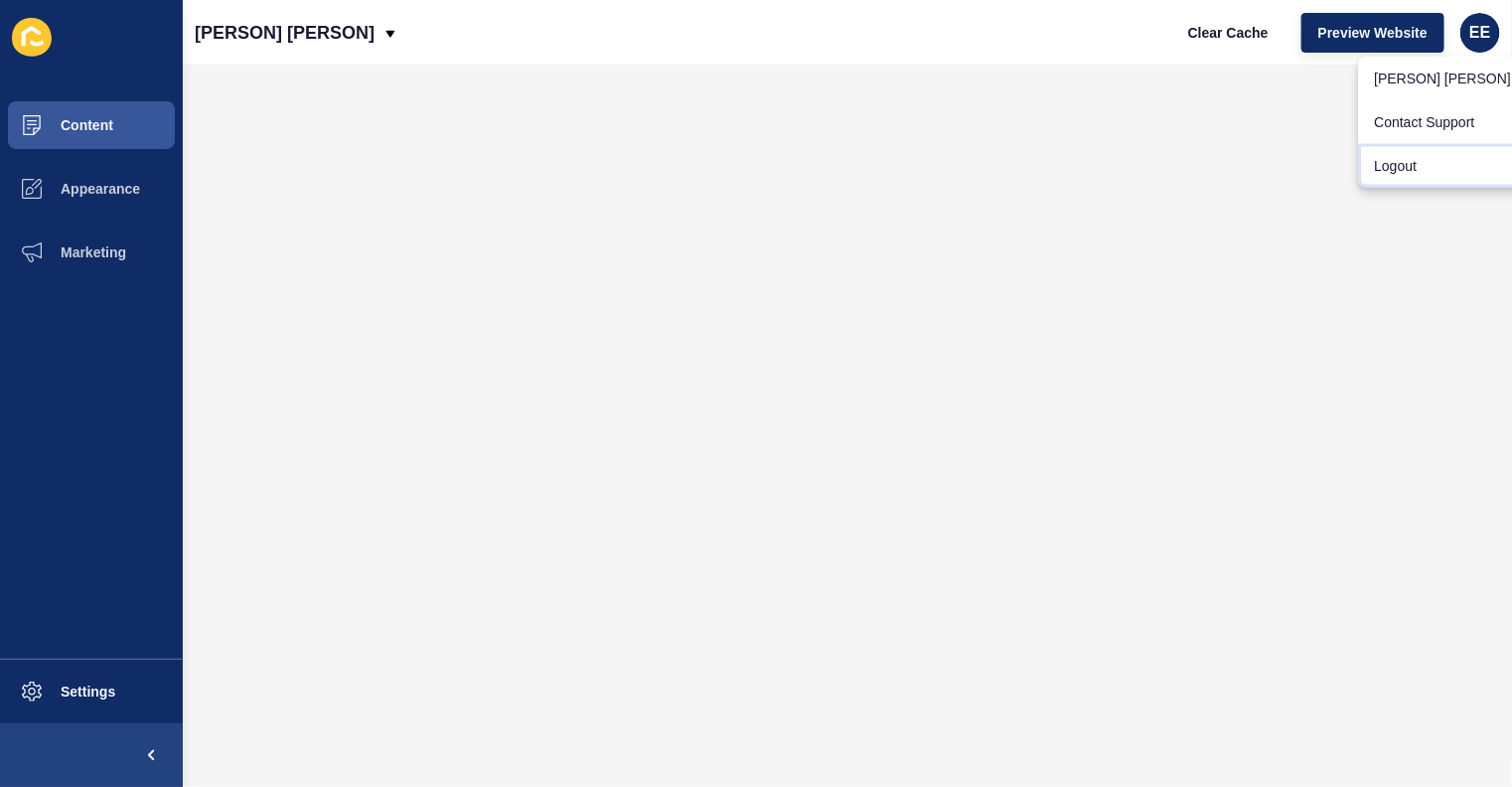 click on "Logout" at bounding box center (1443, 79) 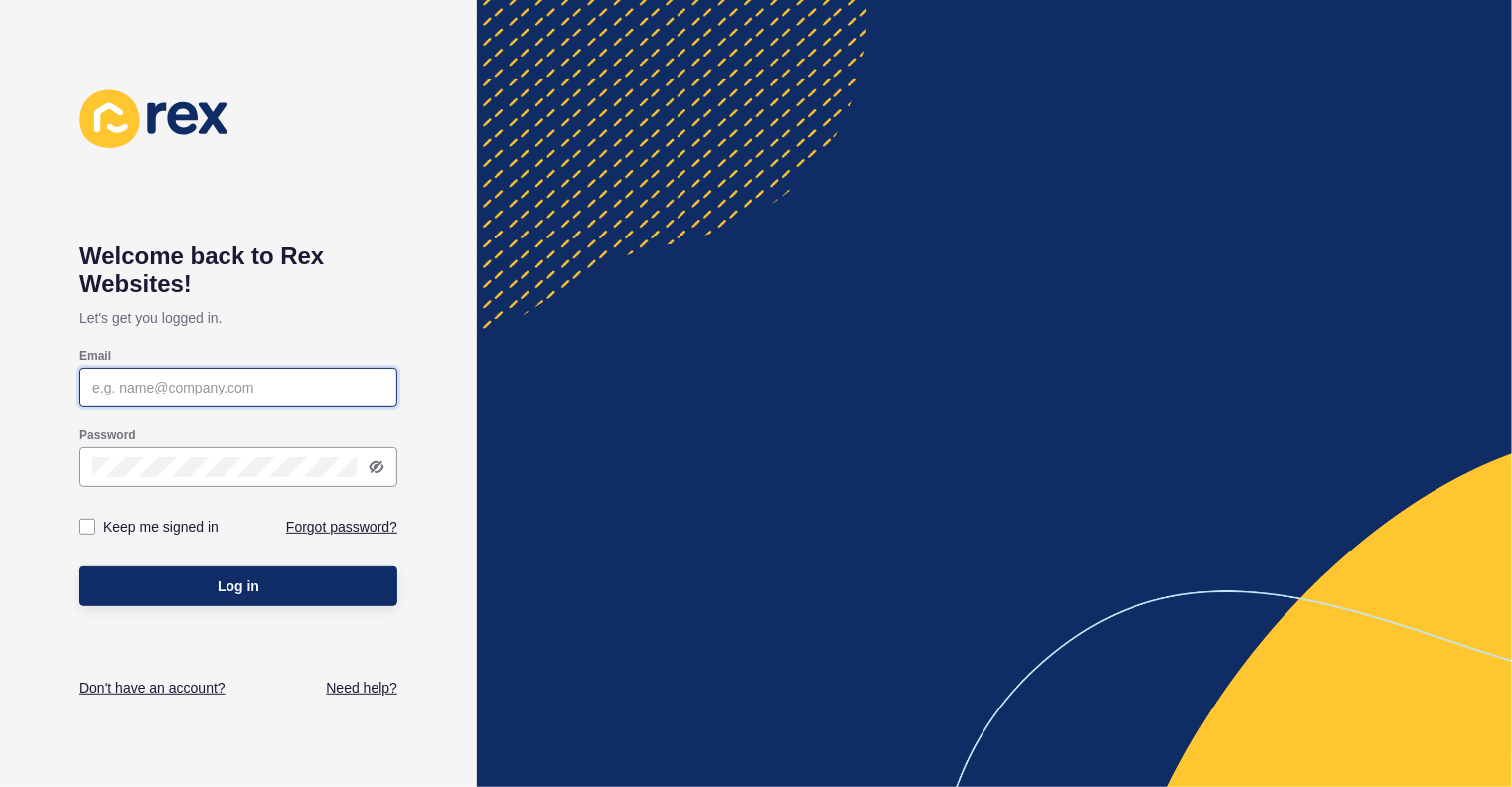 type on "[EMAIL]" 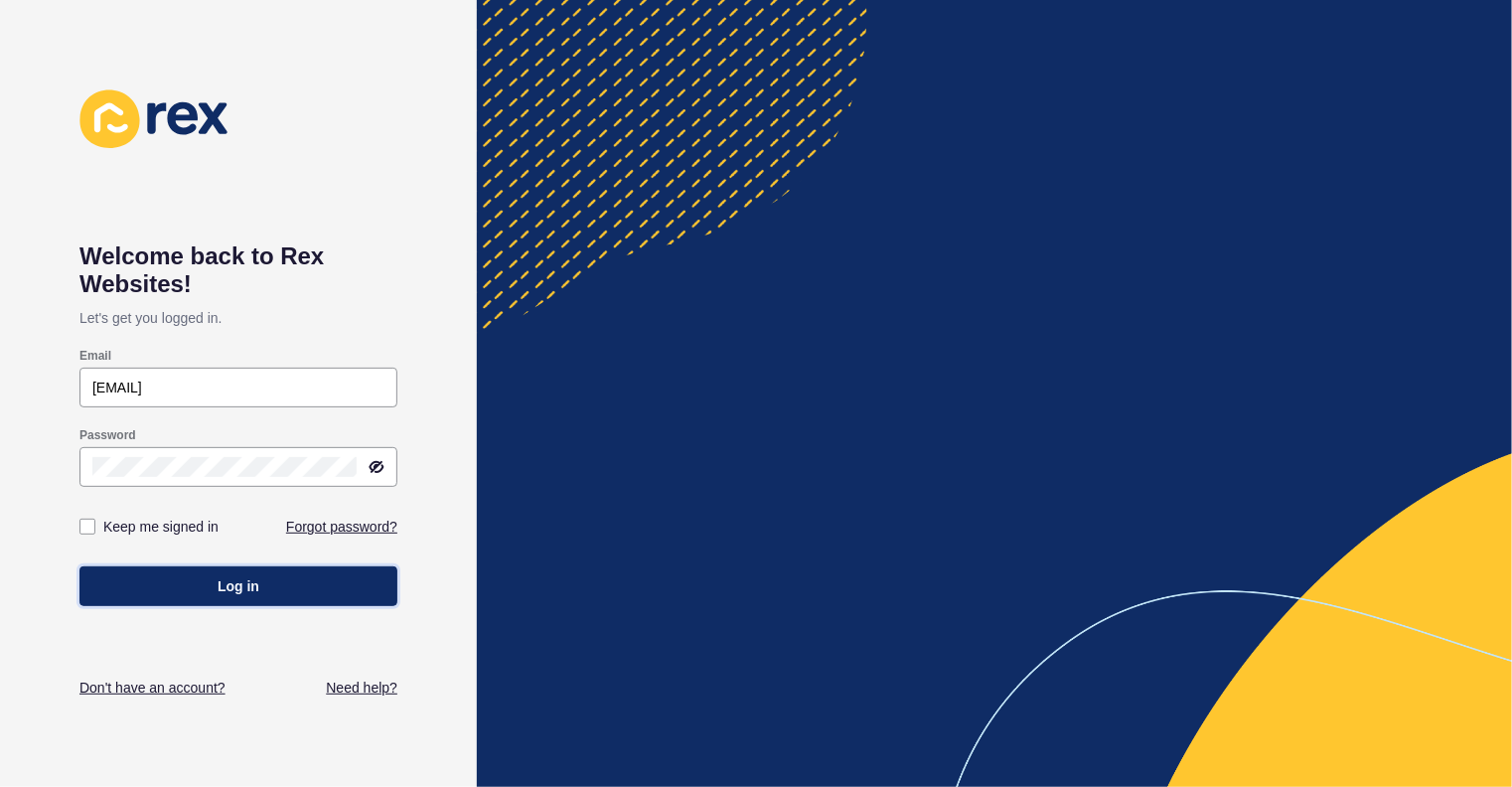 click on "Log in" at bounding box center [238, 586] 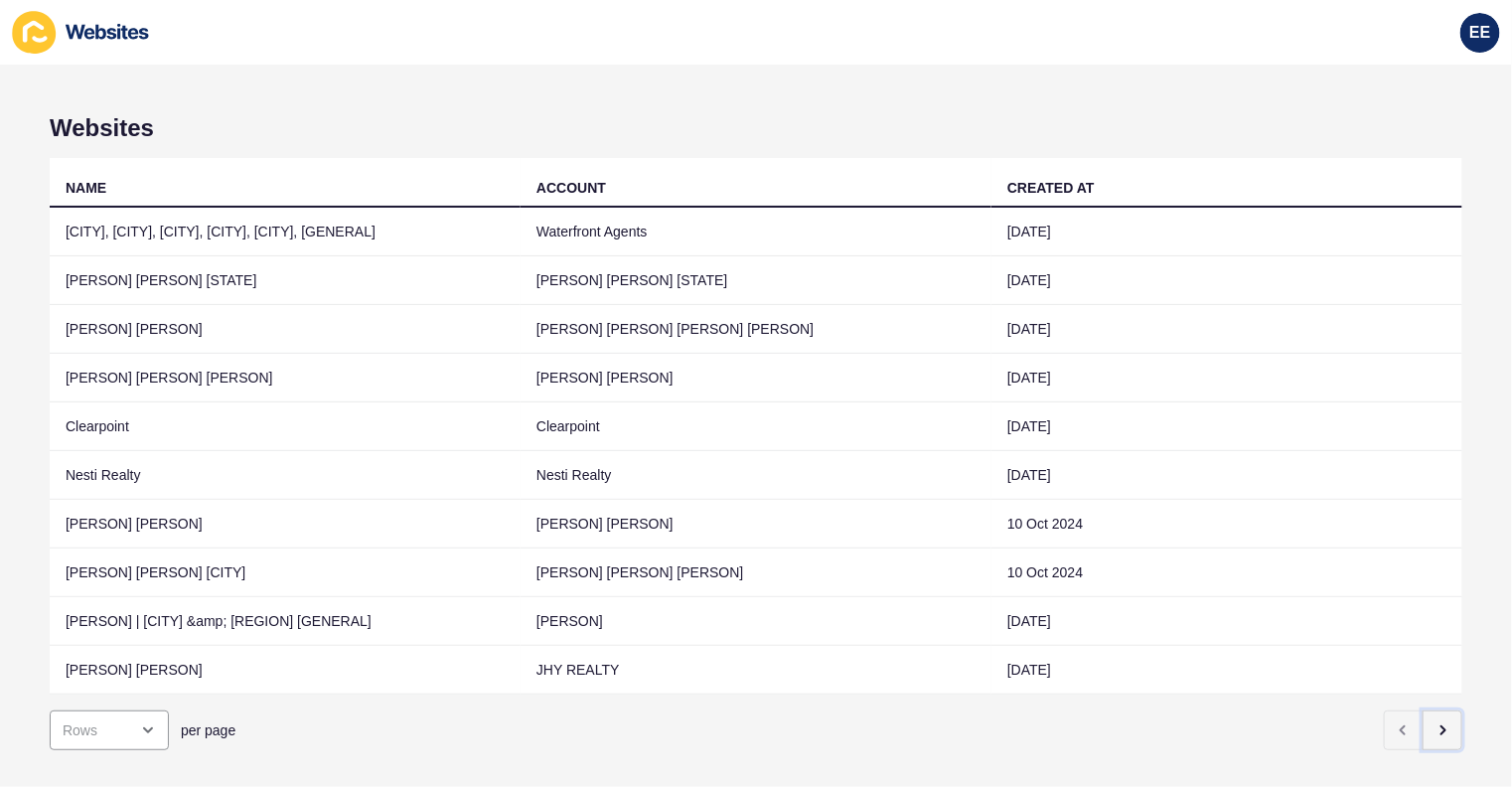 click at bounding box center (1442, 730) 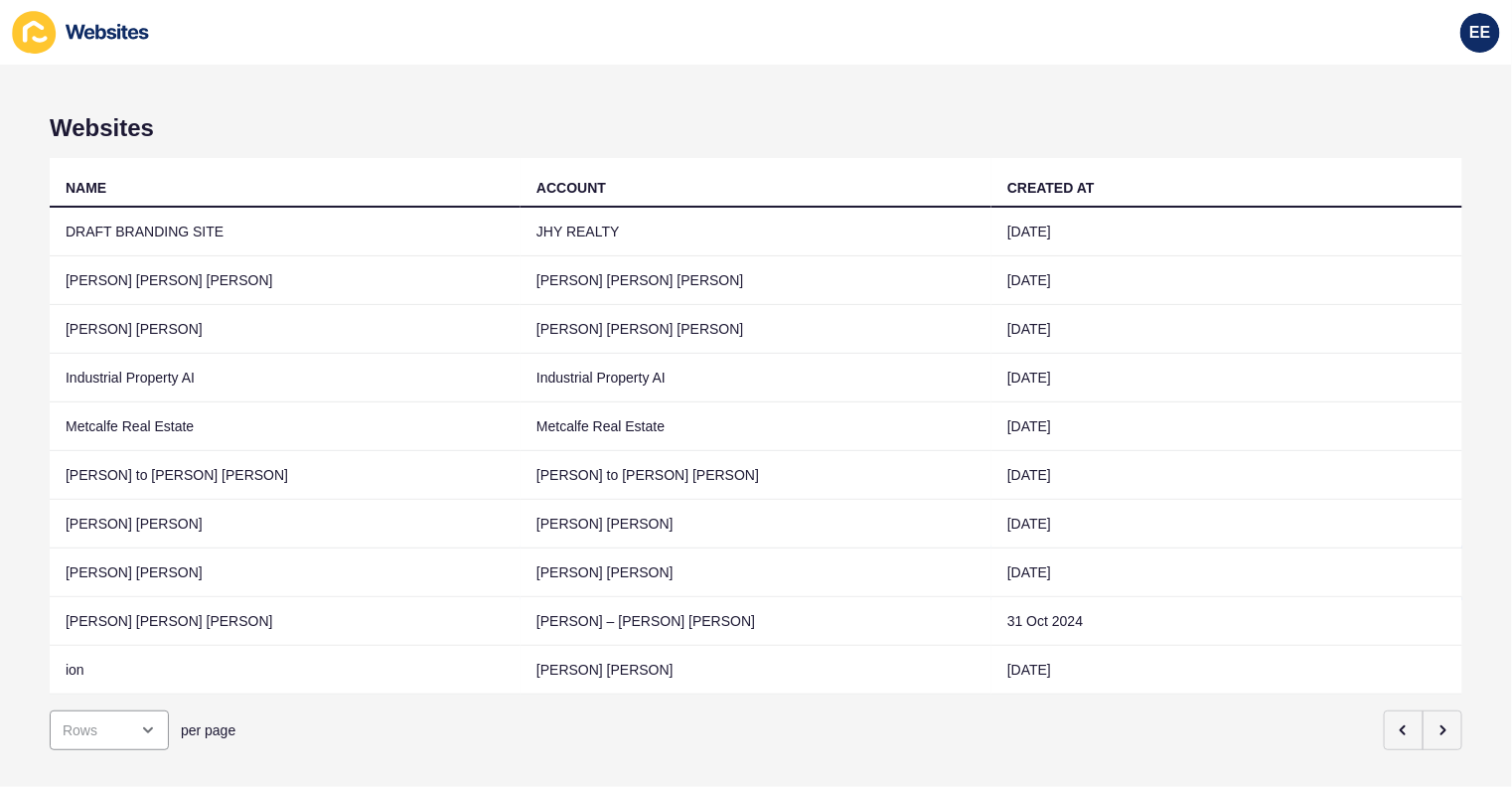click on "[PERSON] [PERSON]" at bounding box center (285, 572) 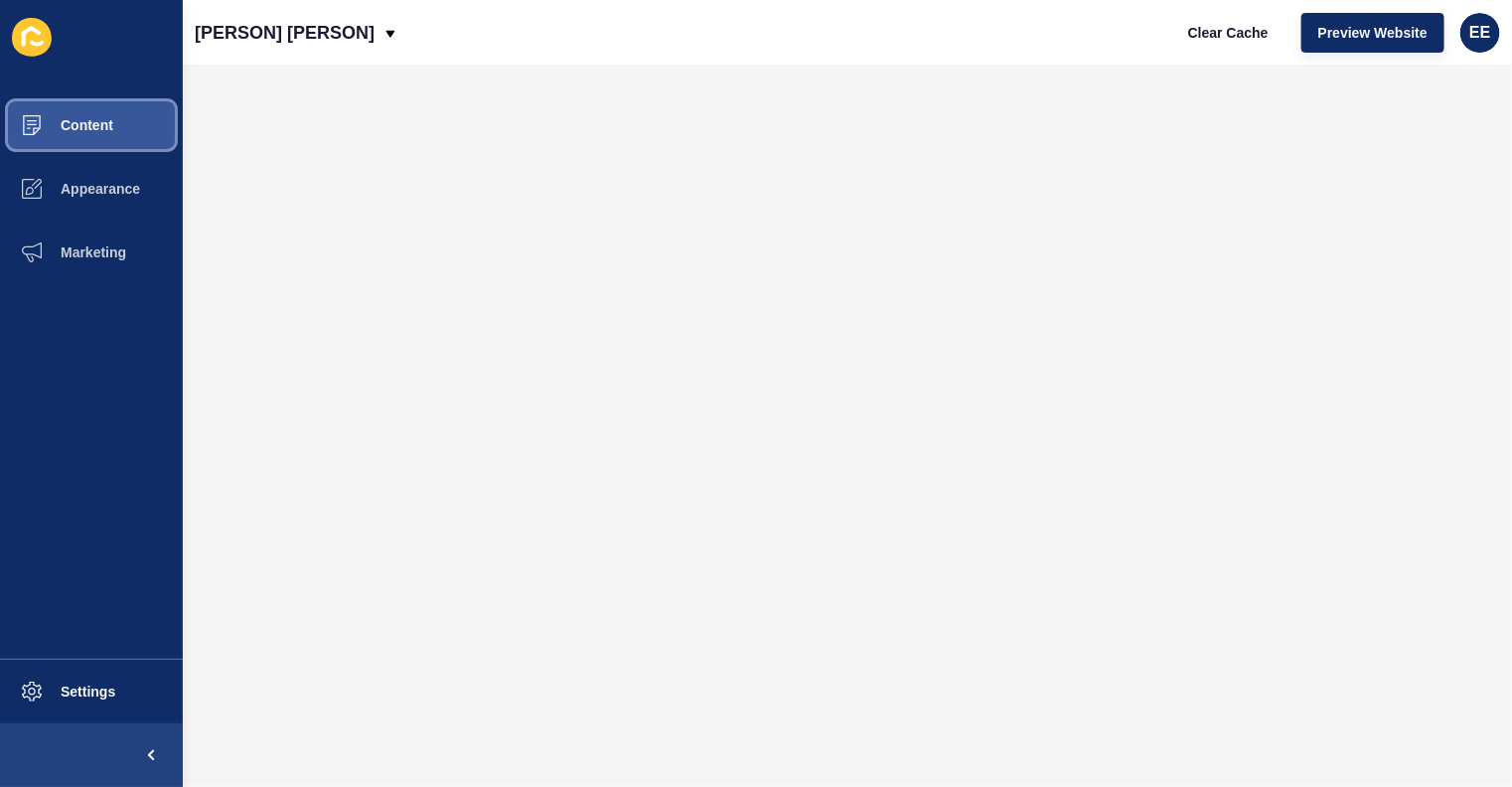 click at bounding box center (32, 125) 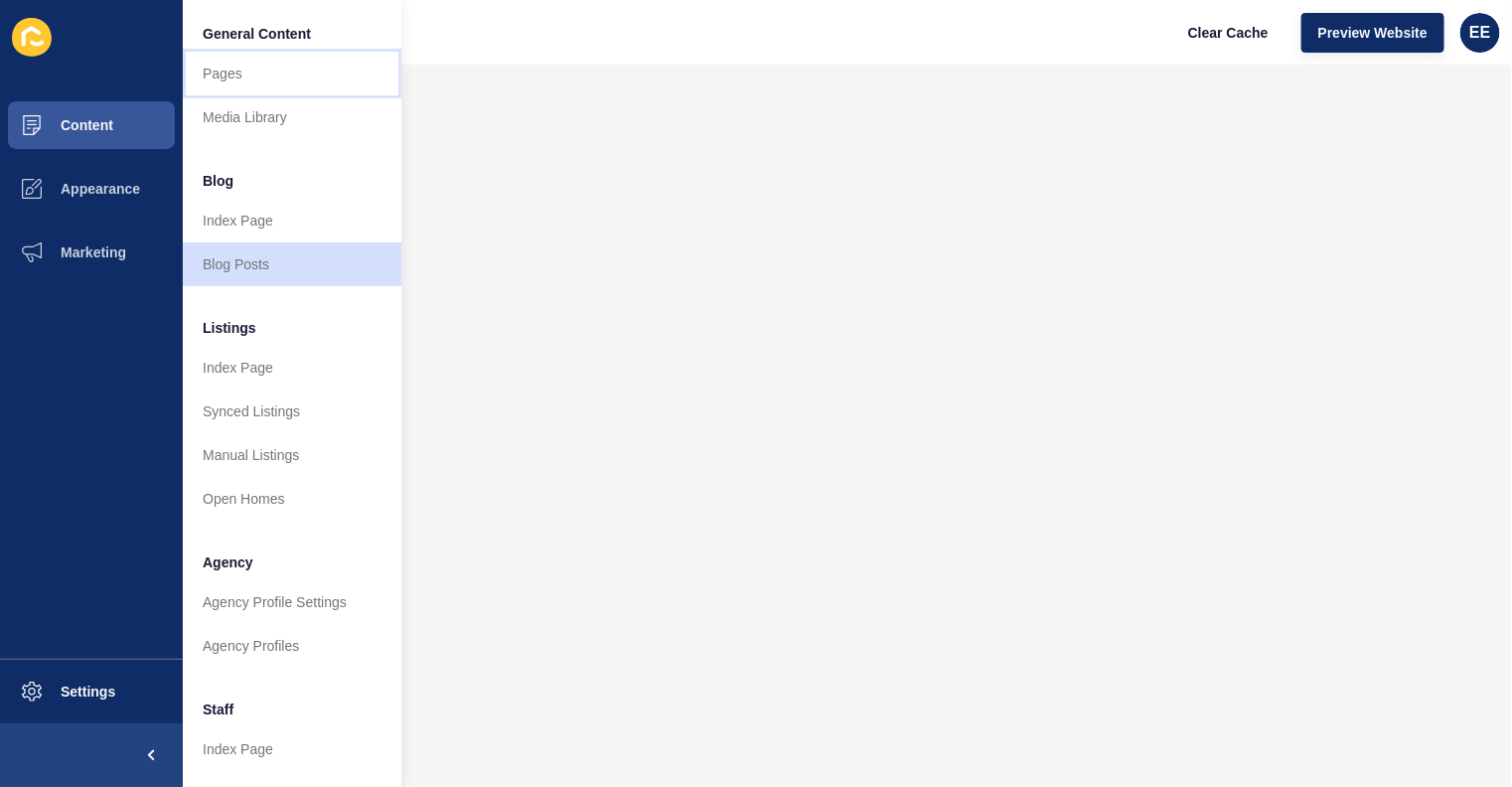 click on "Pages" at bounding box center (292, 74) 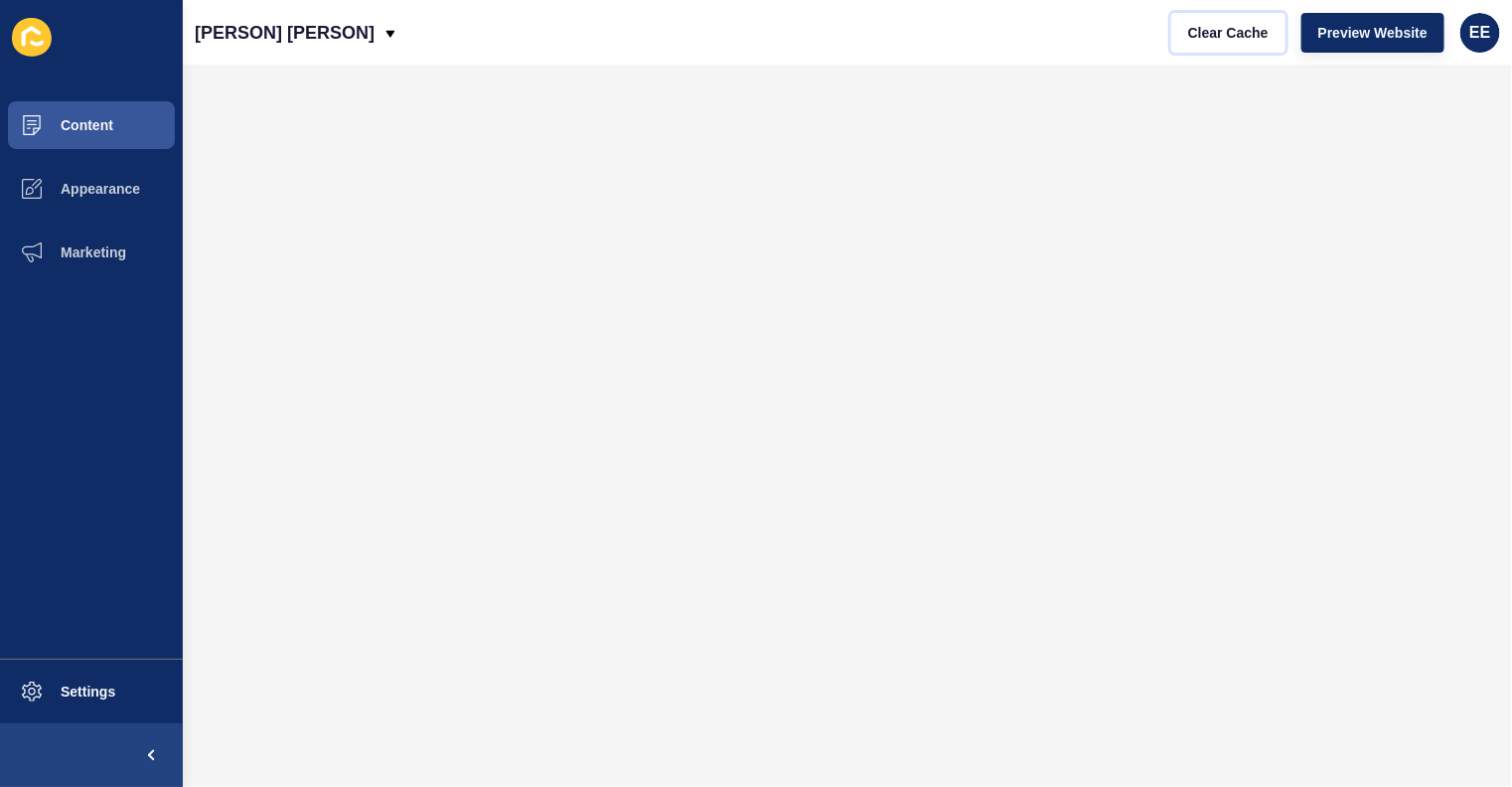 click on "Clear Cache" at bounding box center [1228, 33] 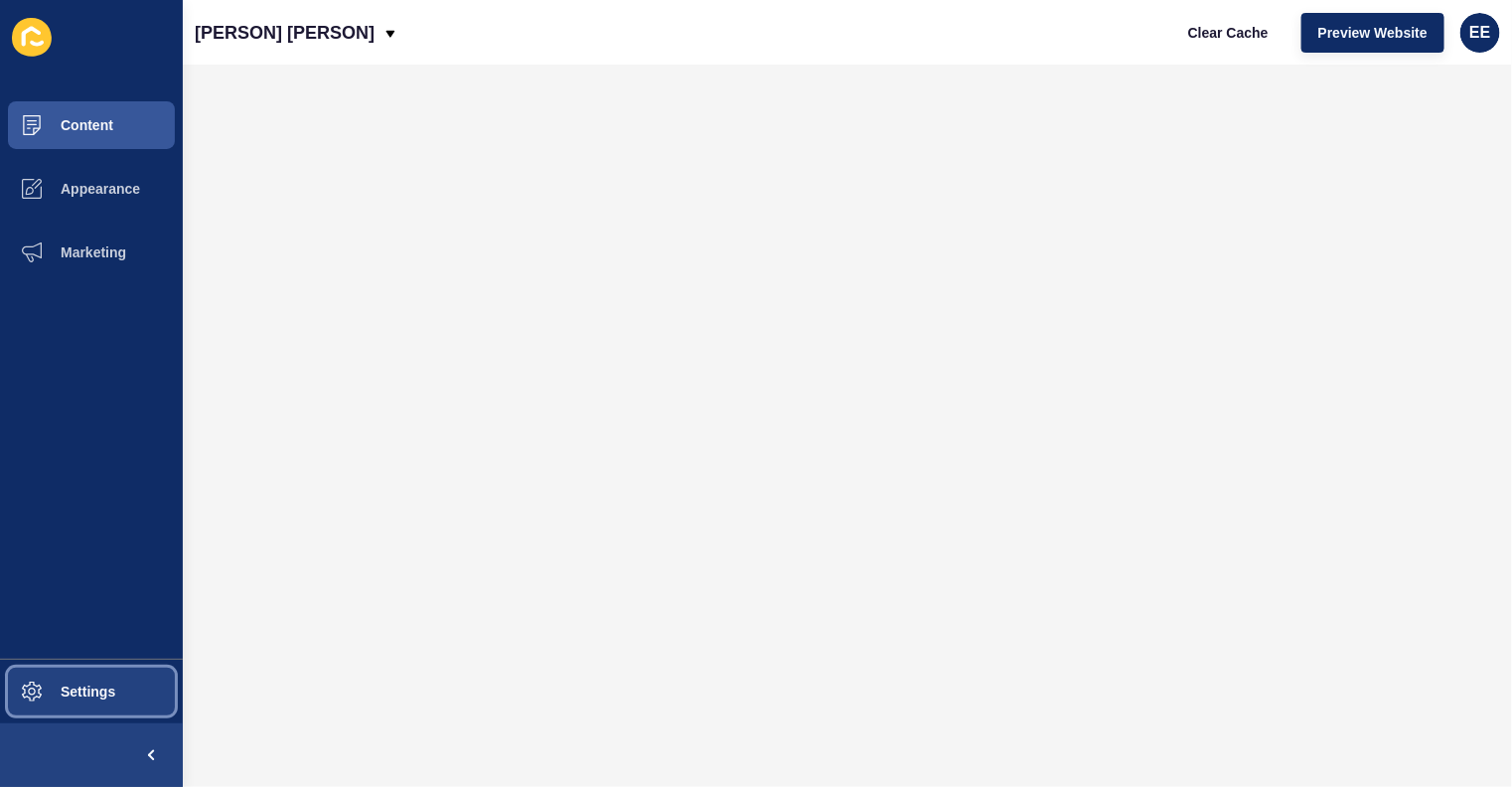 click on "Settings" at bounding box center (56, 692) 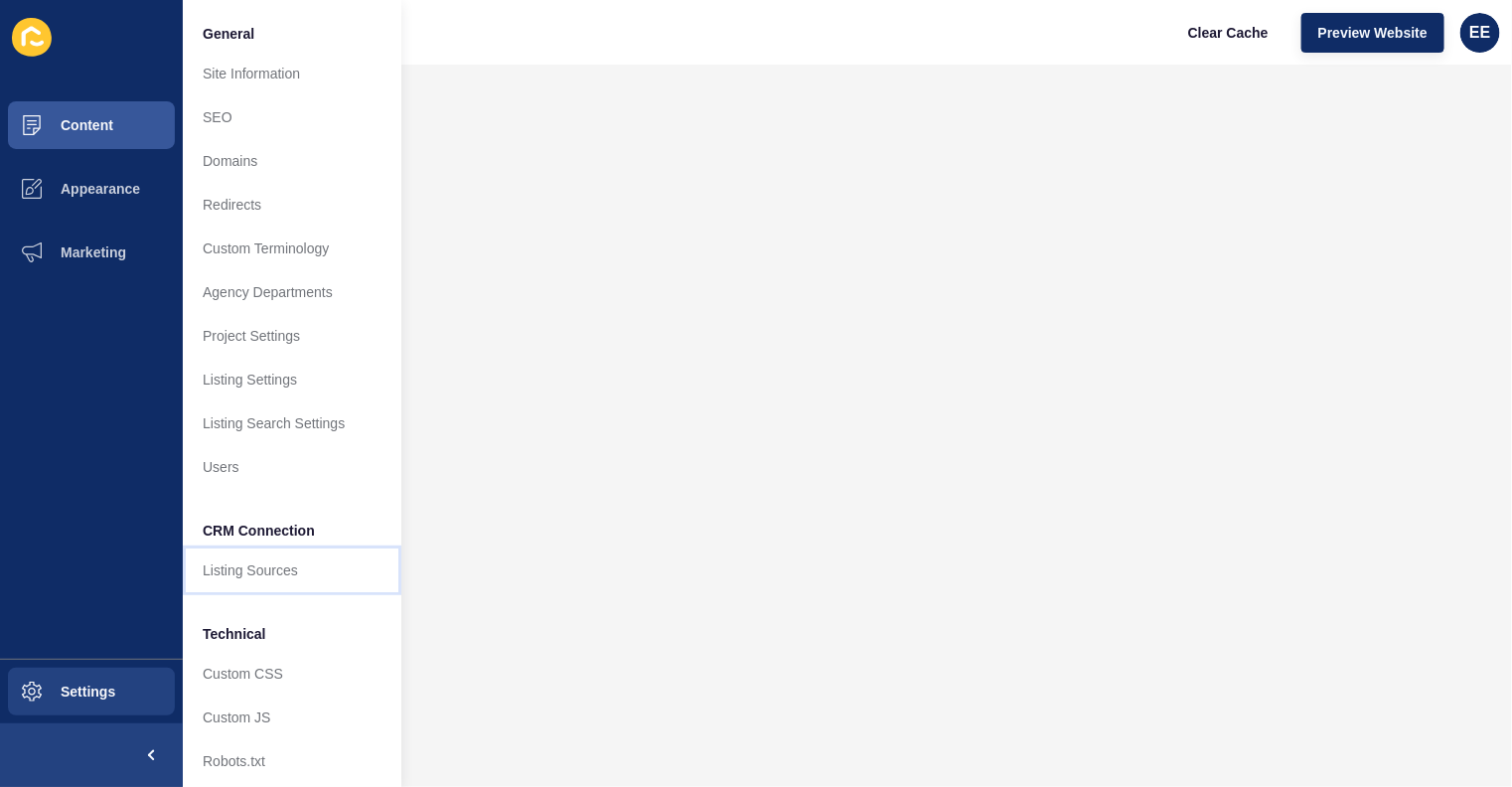 click on "Listing Sources" at bounding box center [292, 570] 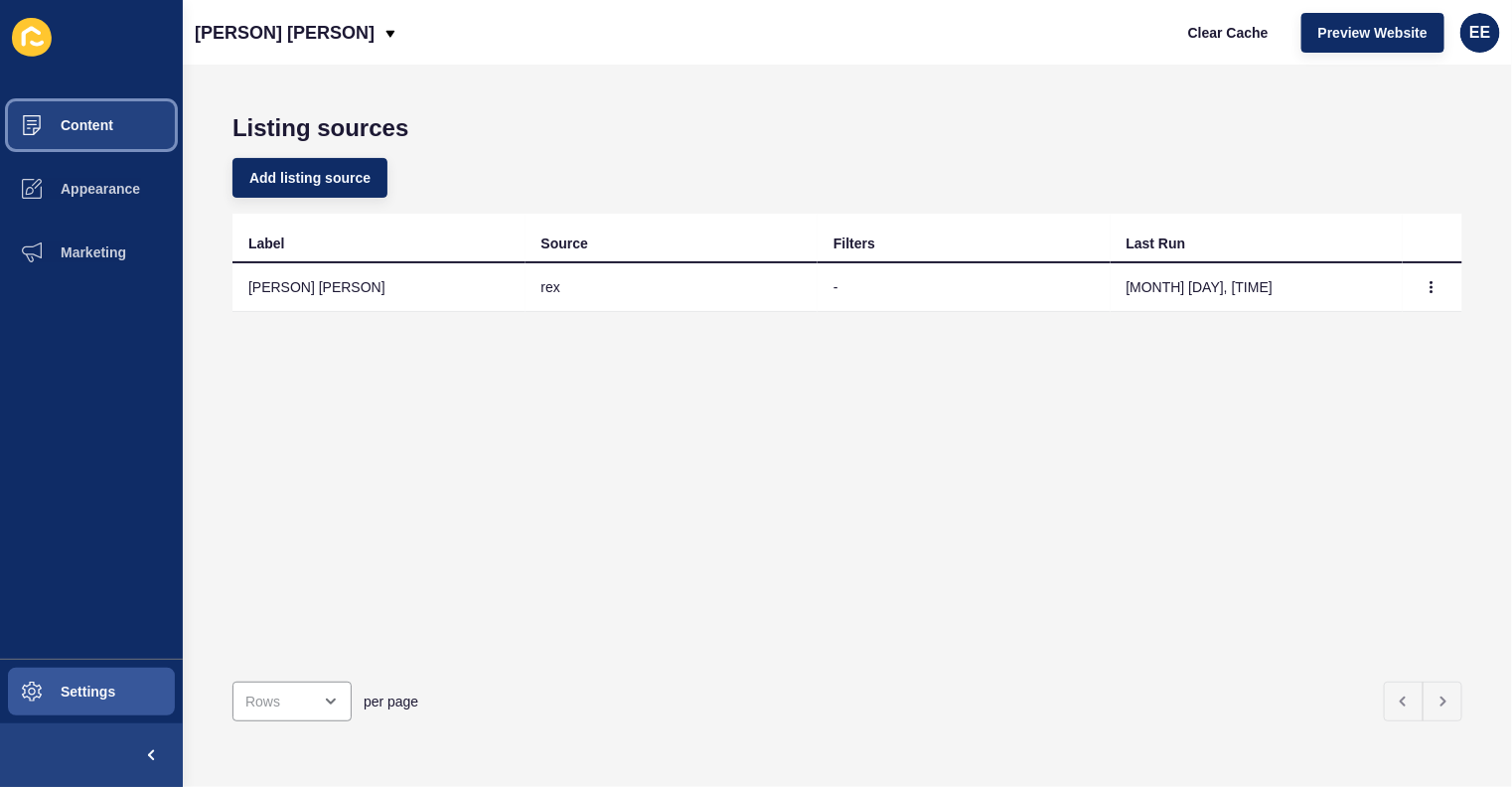 click on "Content" at bounding box center (91, 125) 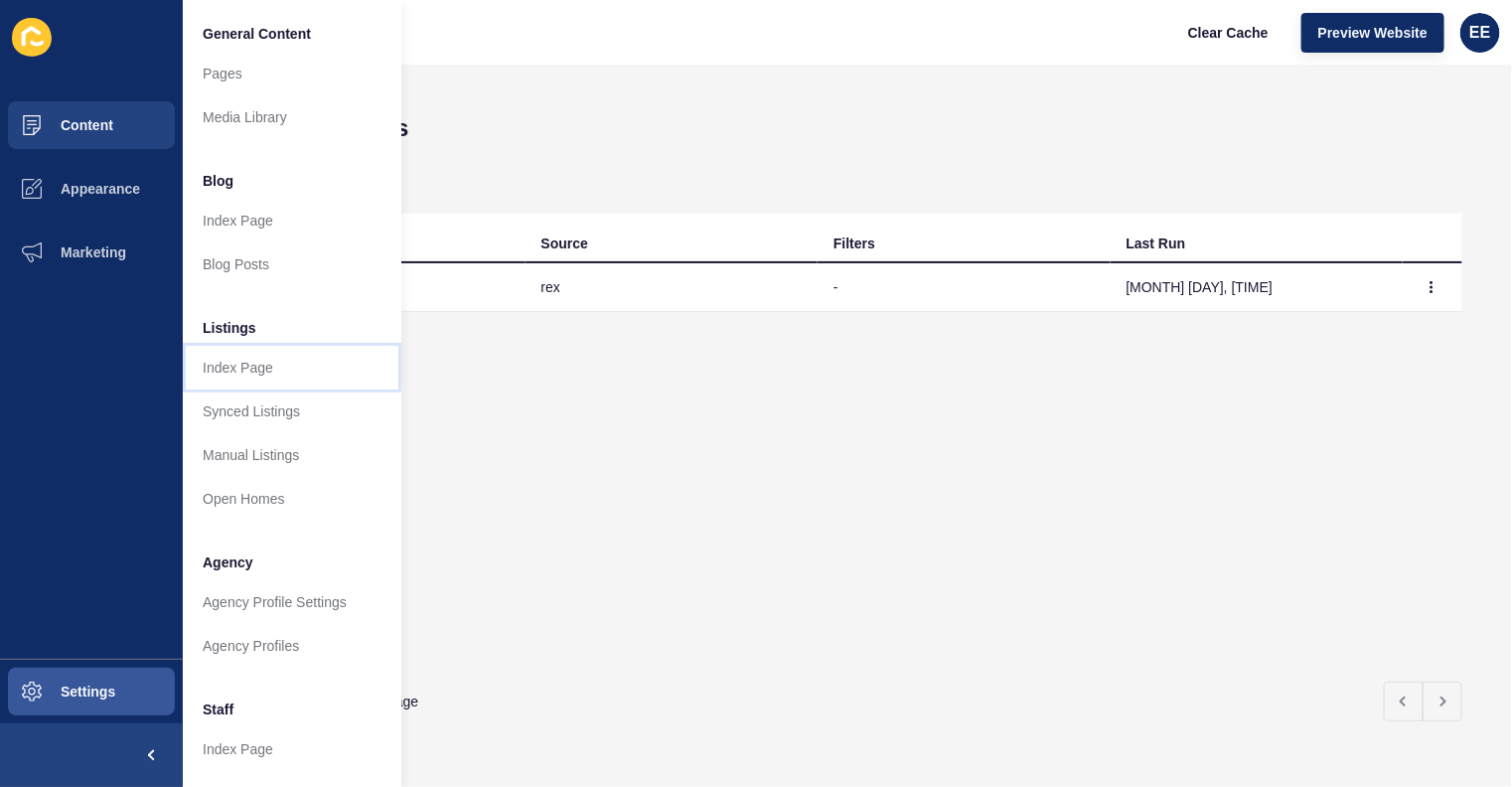click on "Index Page" at bounding box center (292, 368) 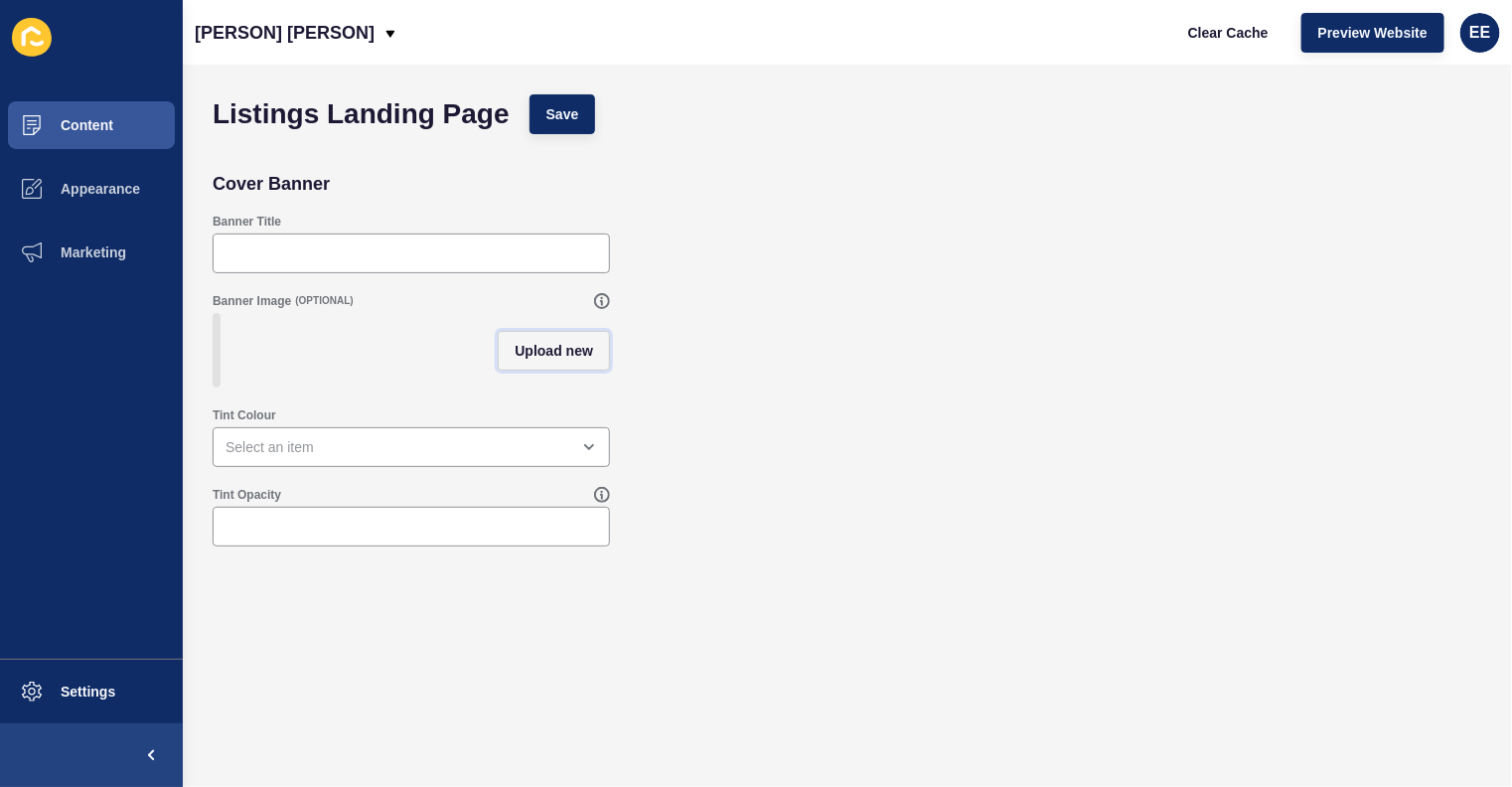 click on "Upload new" at bounding box center (553, 351) 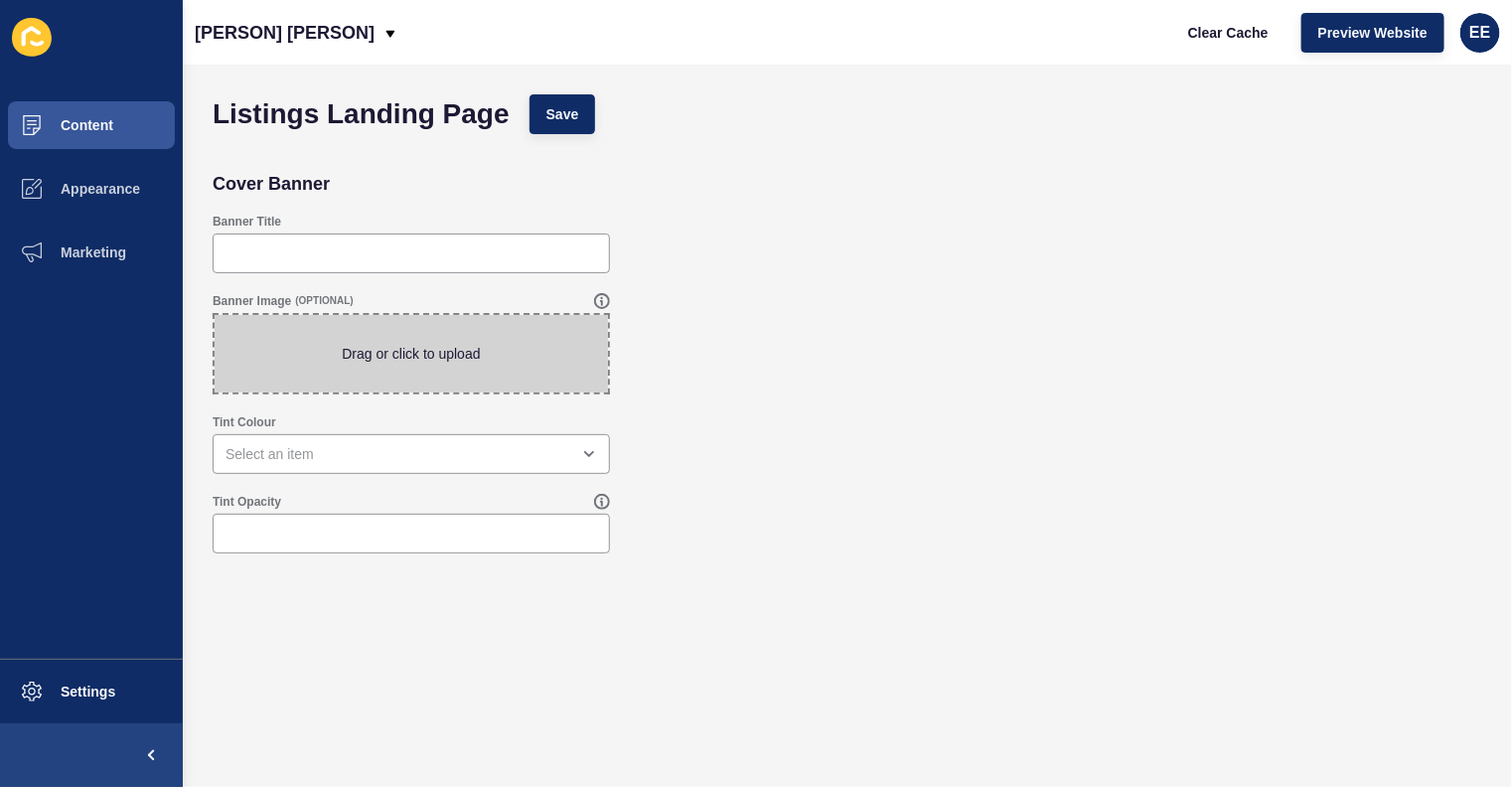 click at bounding box center (411, 354) 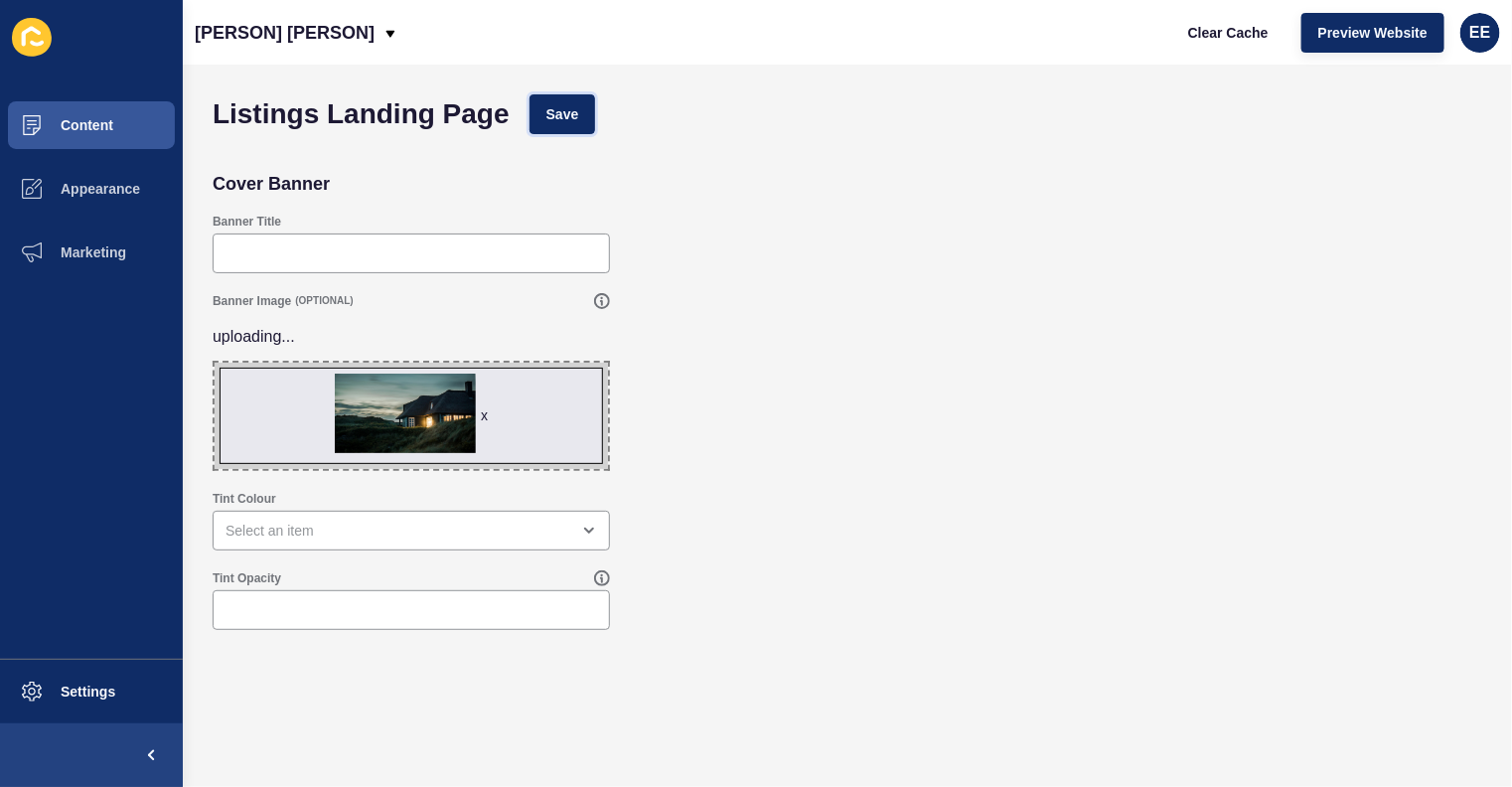 click on "Save" at bounding box center [562, 114] 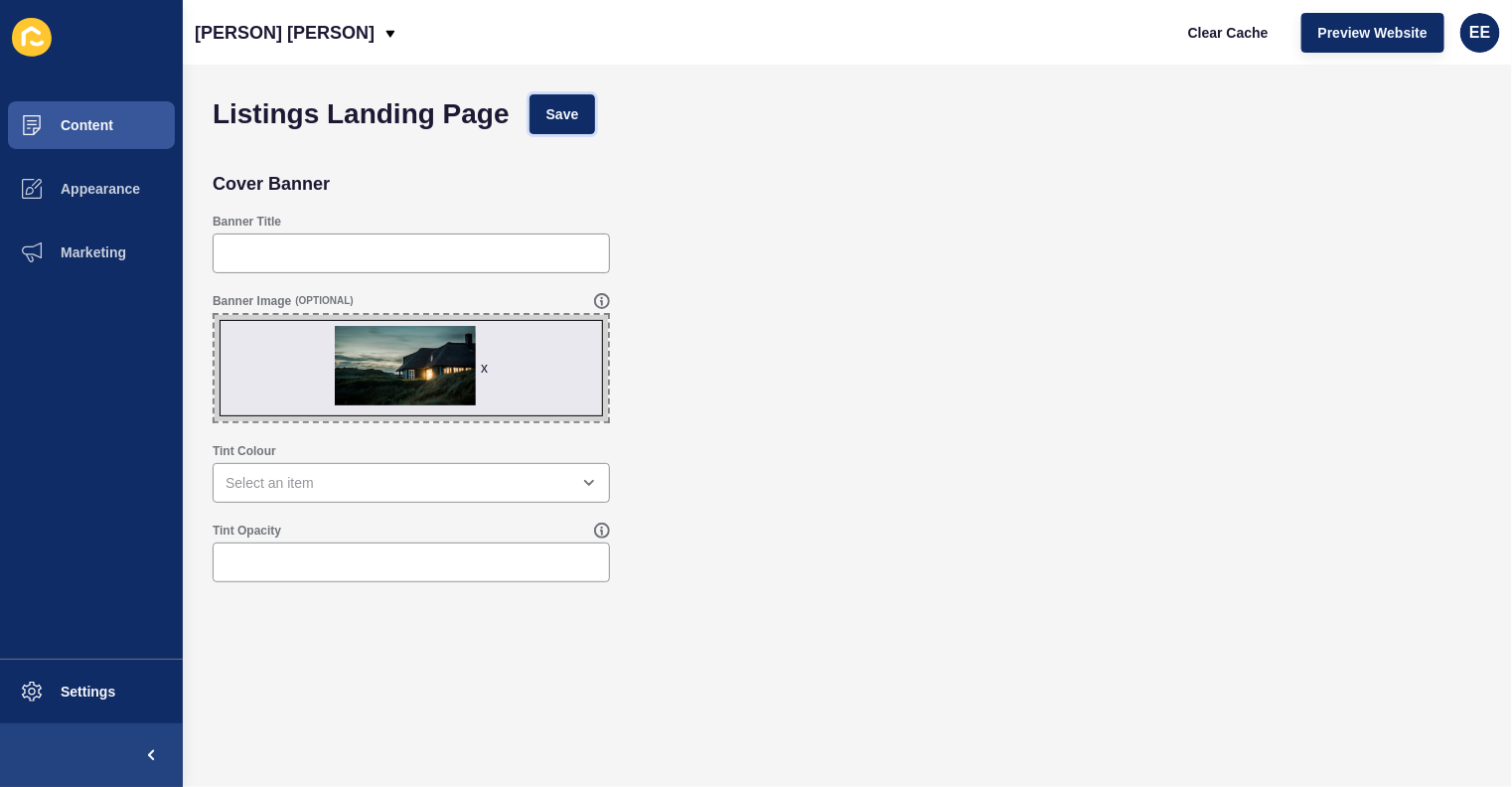 click on "Save" at bounding box center (562, 114) 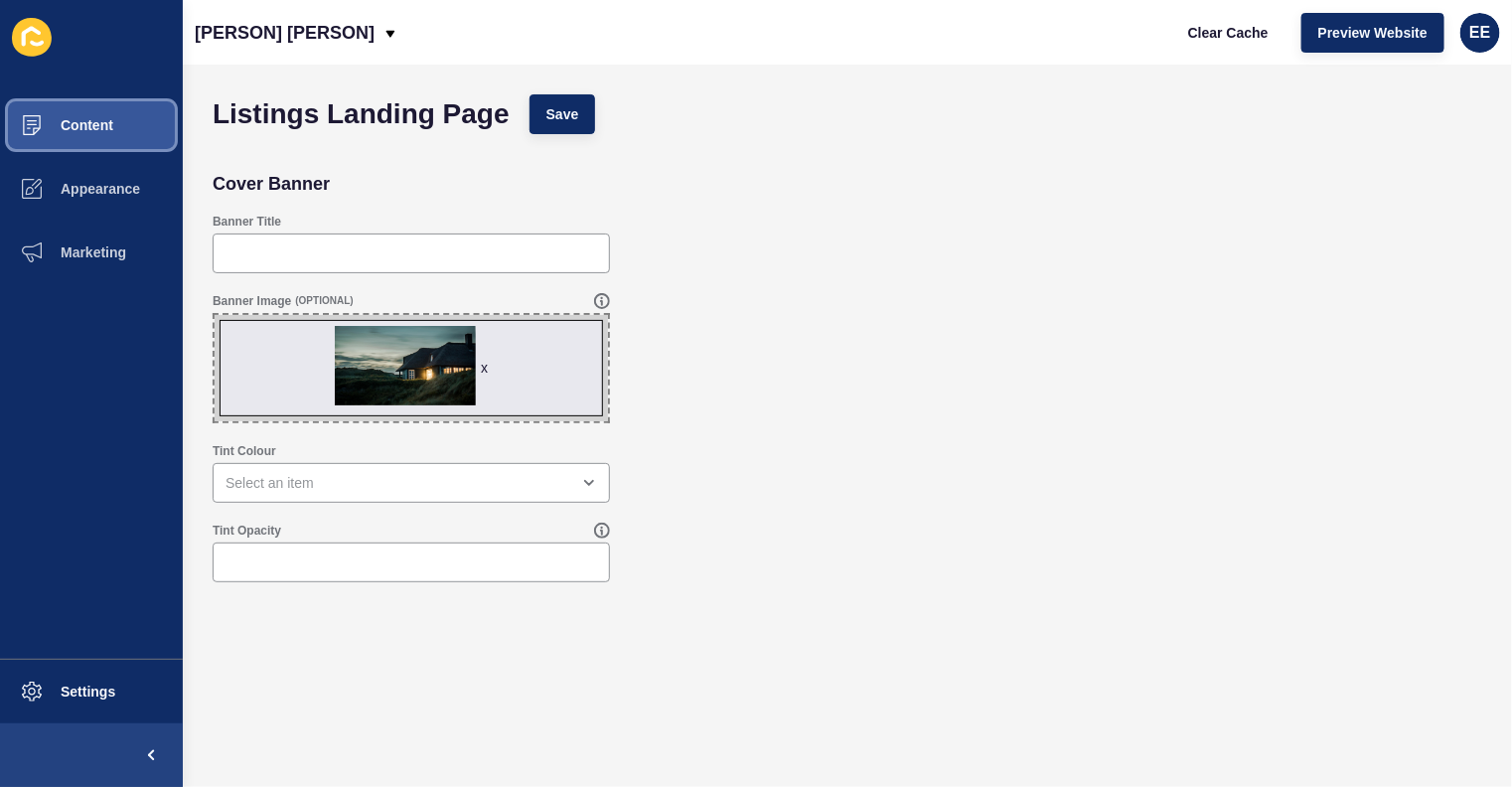 click on "Content" at bounding box center [55, 125] 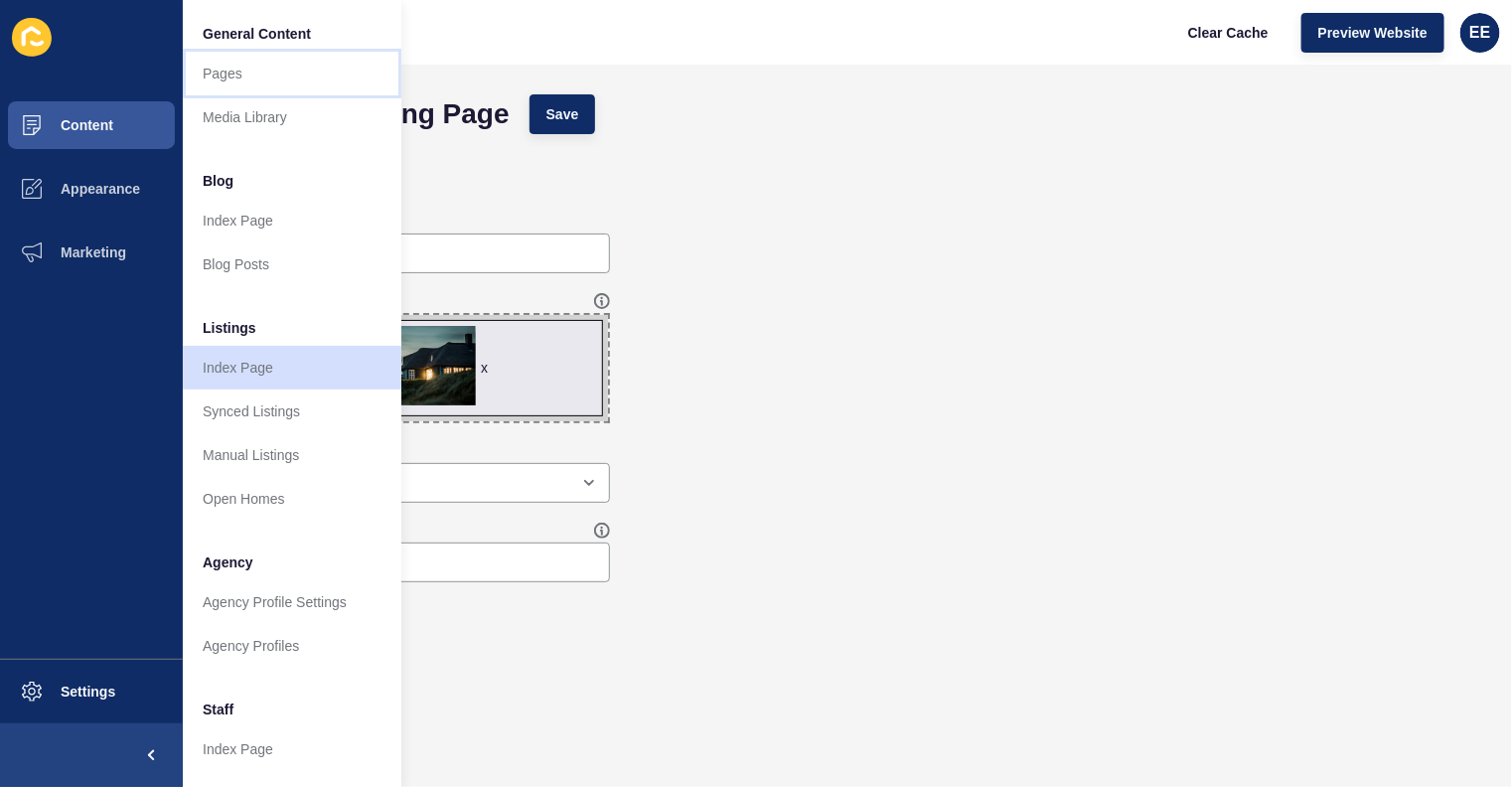 click on "Pages" at bounding box center (292, 74) 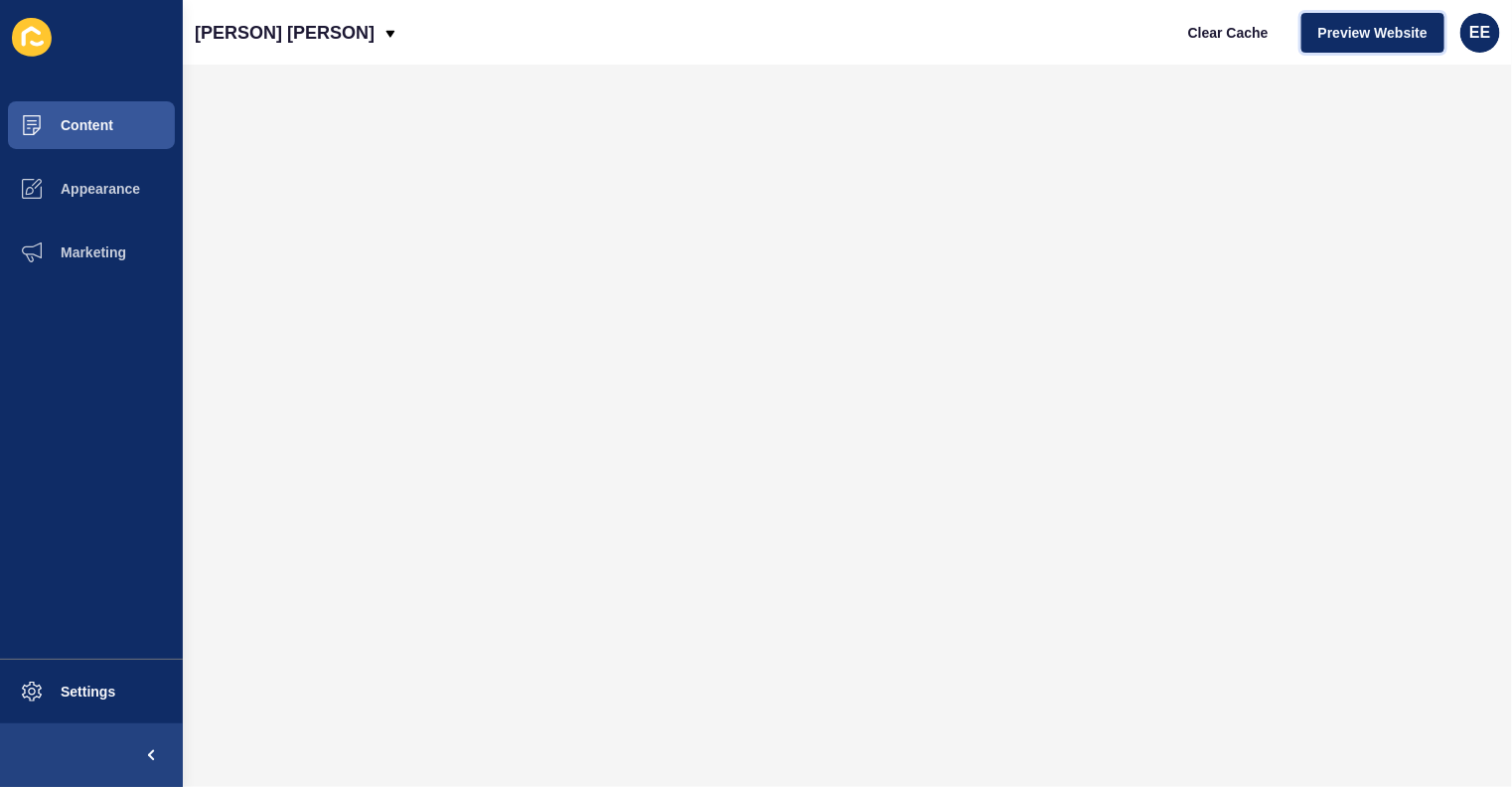 click on "Preview Website" at bounding box center [1373, 33] 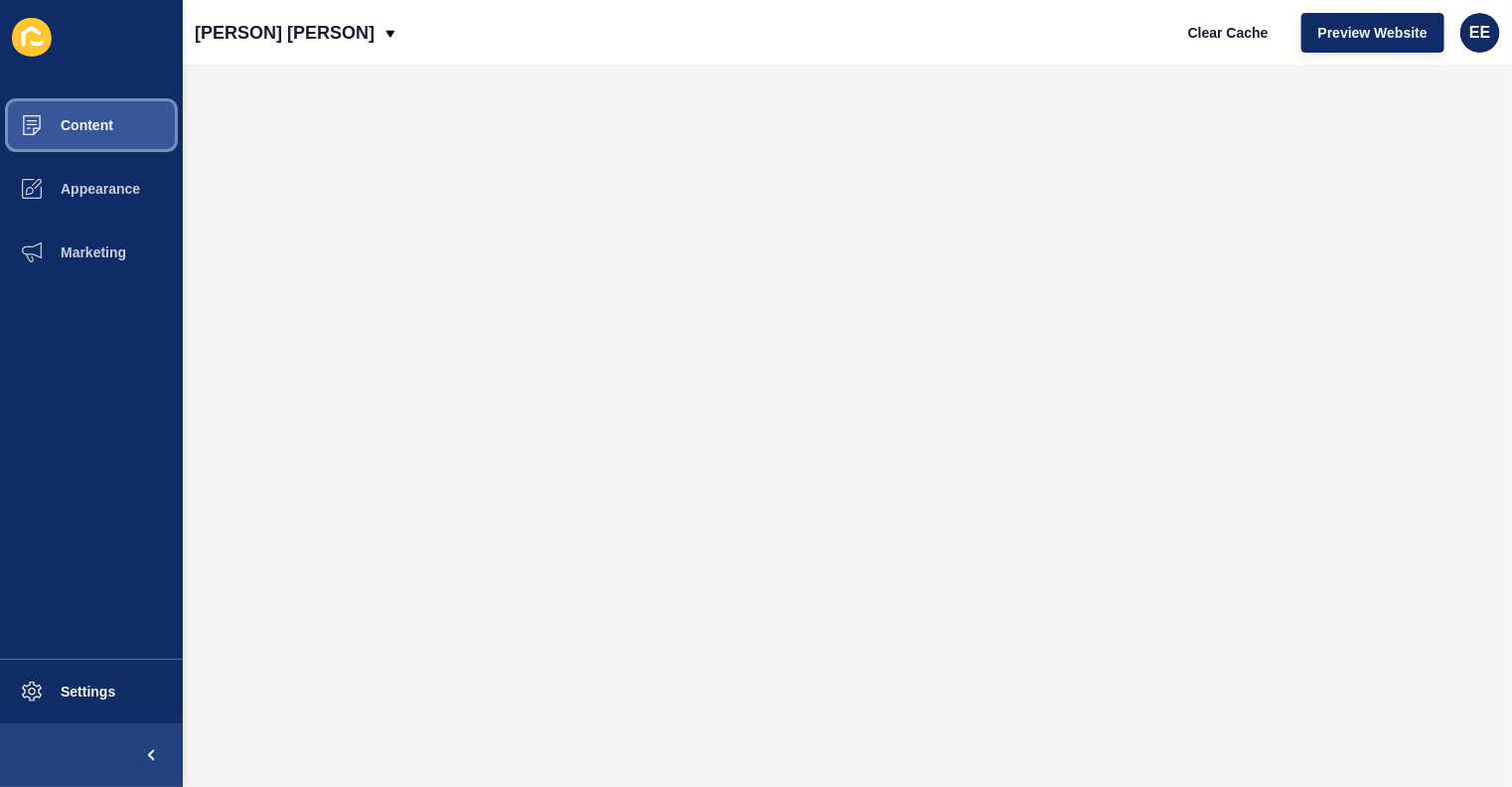 click on "Content" at bounding box center [91, 125] 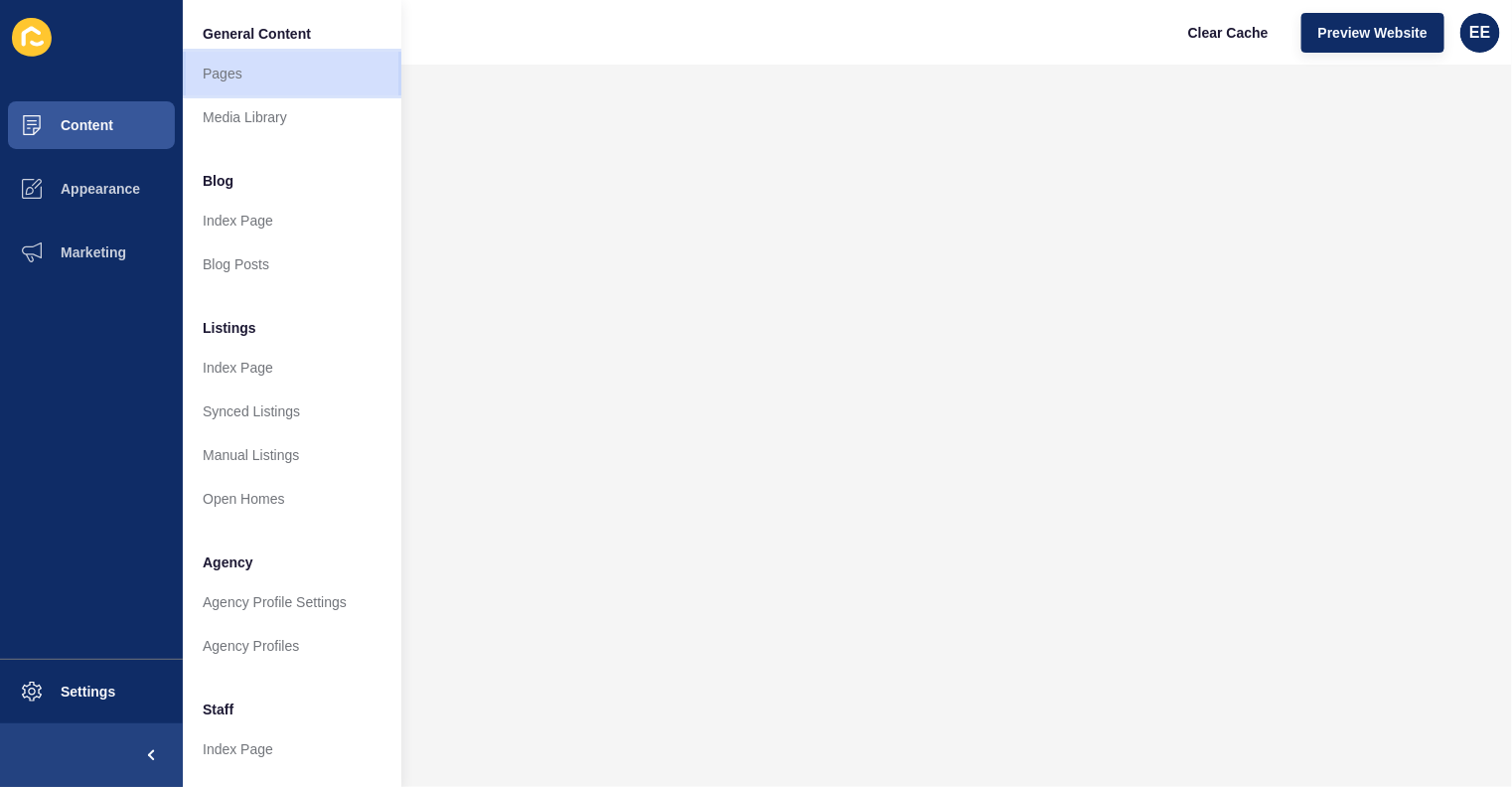 click on "Pages" at bounding box center [292, 74] 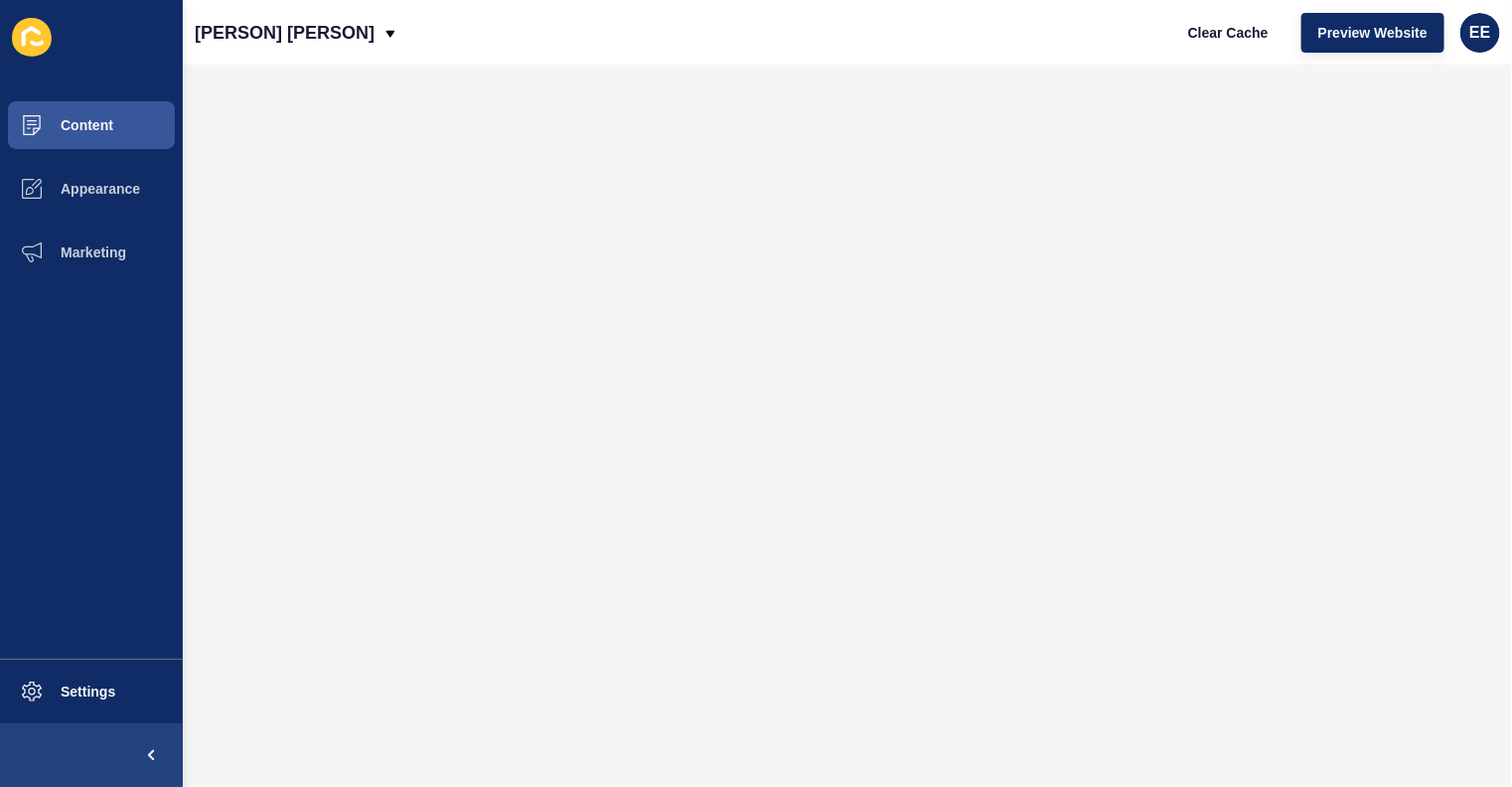 click at bounding box center (0, 0) 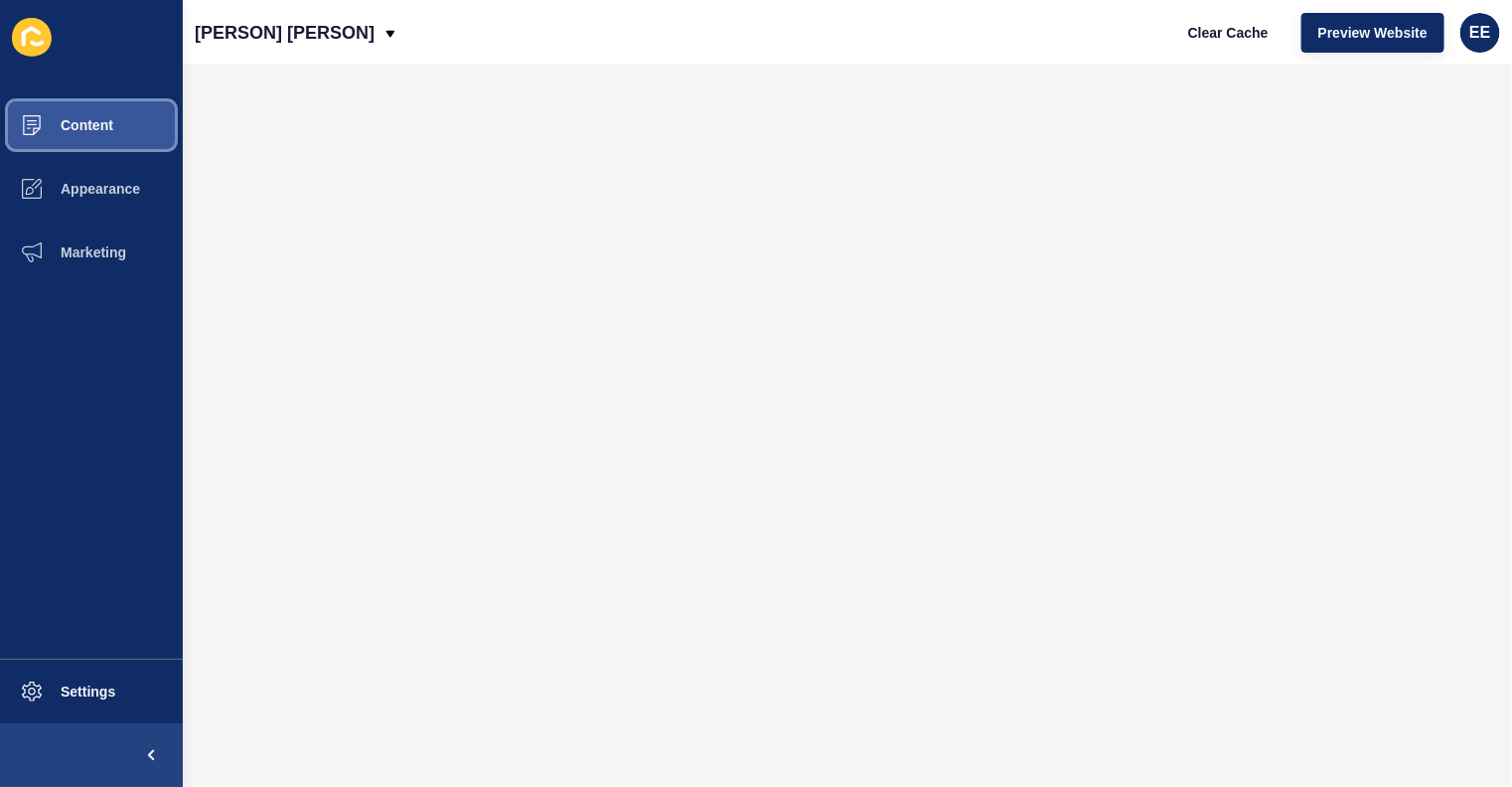 click on "Content" at bounding box center (55, 125) 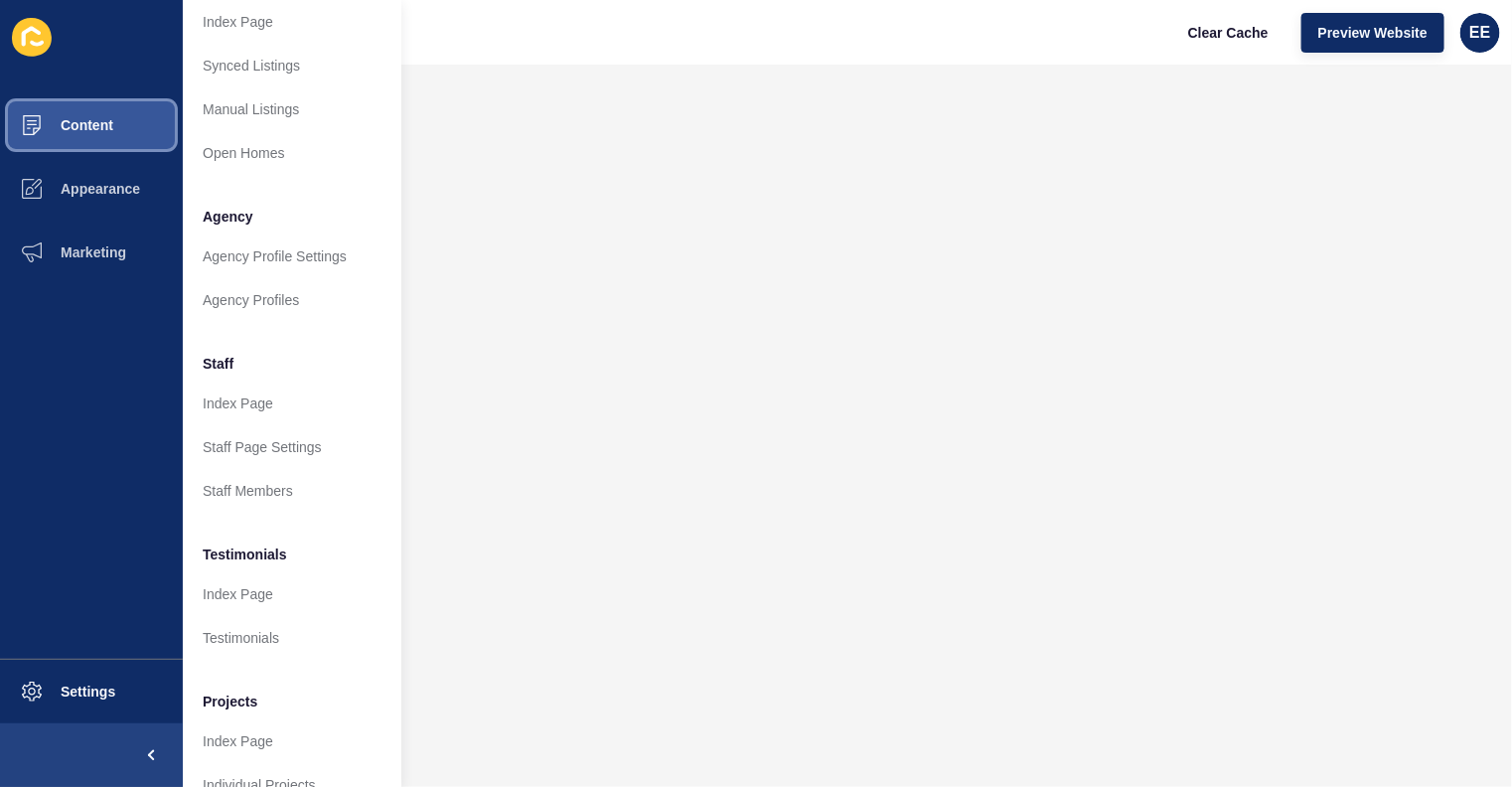 scroll, scrollTop: 349, scrollLeft: 0, axis: vertical 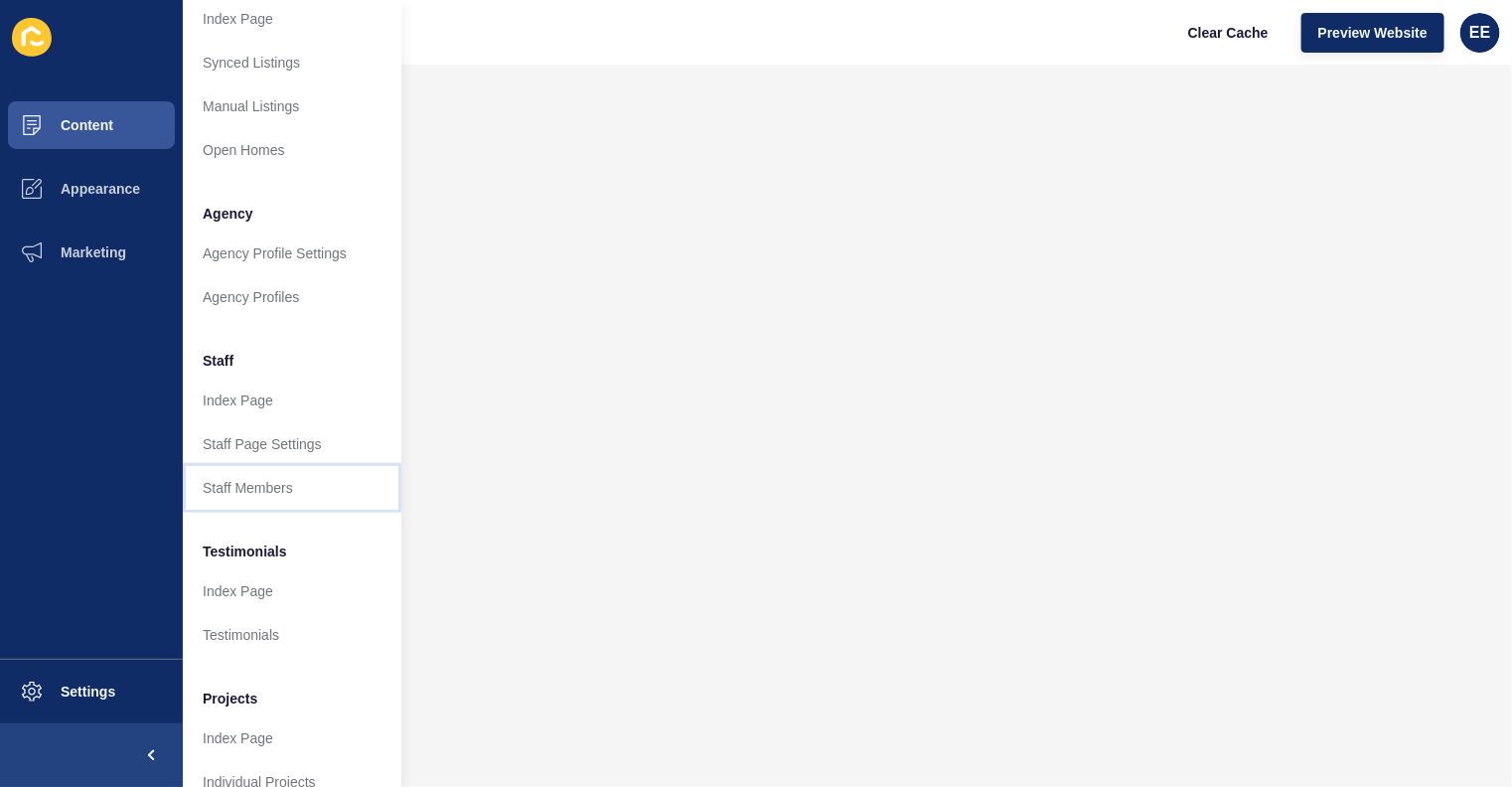 click on "Staff Members" at bounding box center (292, 488) 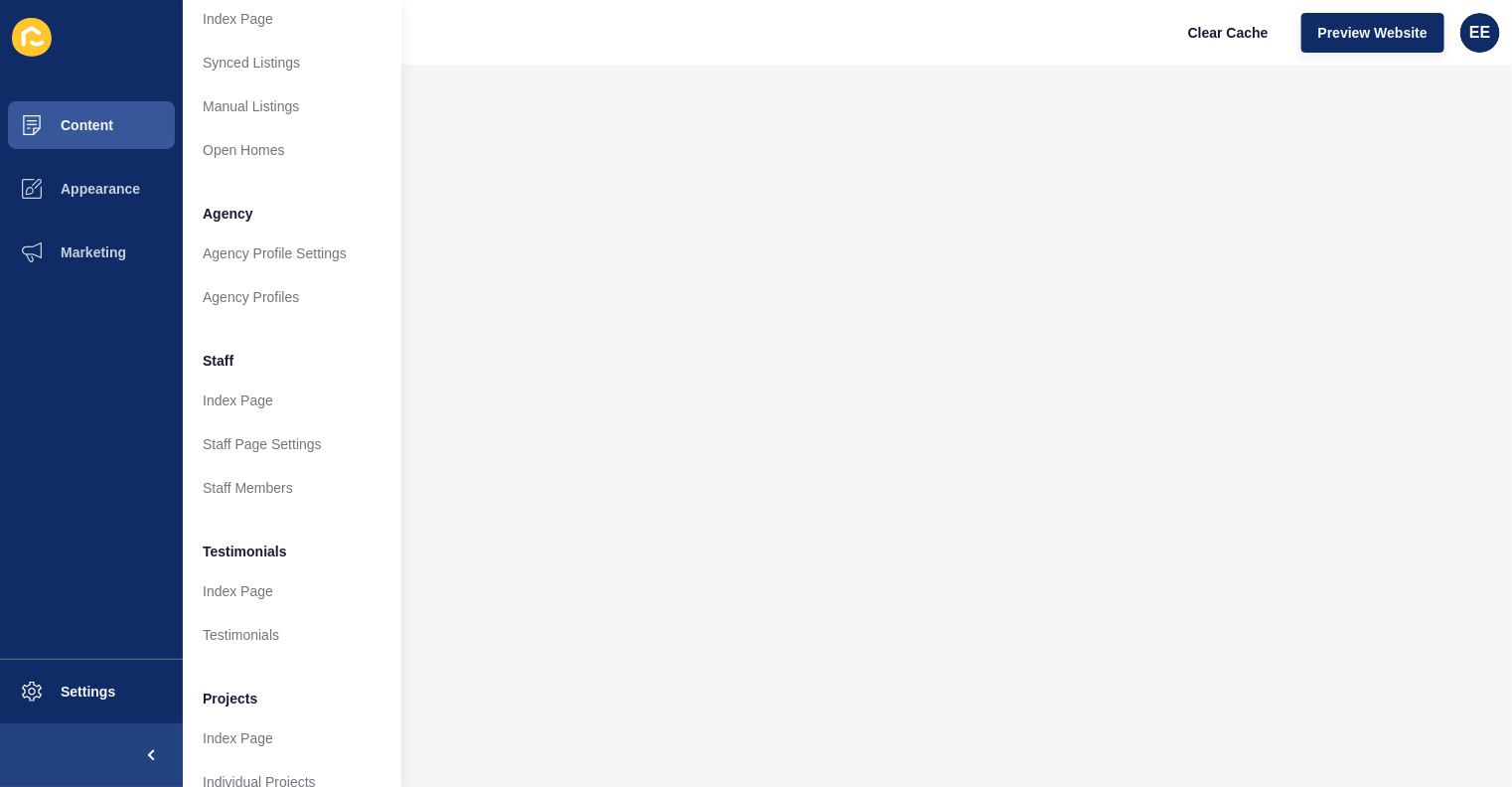 scroll, scrollTop: 0, scrollLeft: 0, axis: both 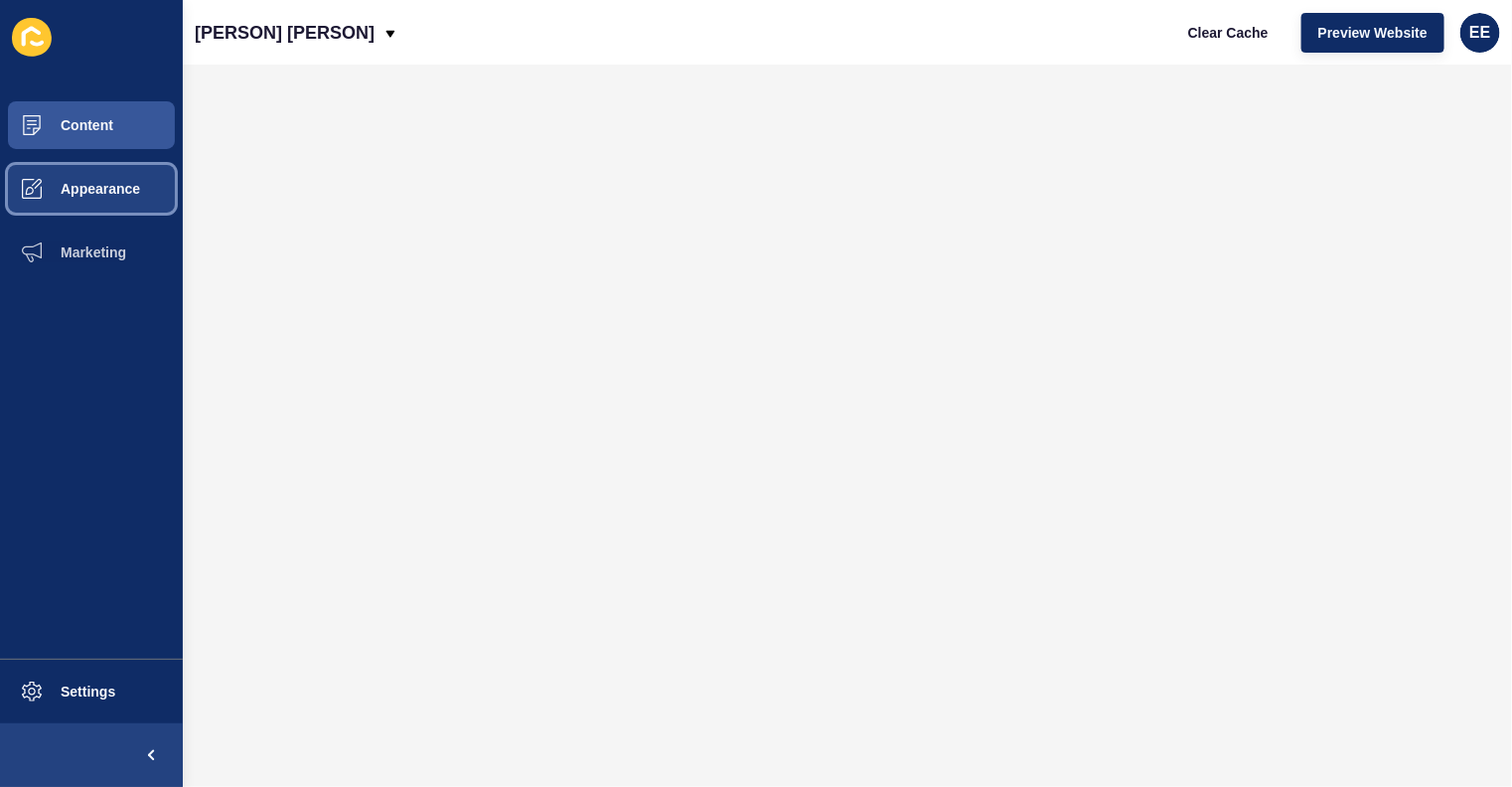 click on "Appearance" at bounding box center (91, 189) 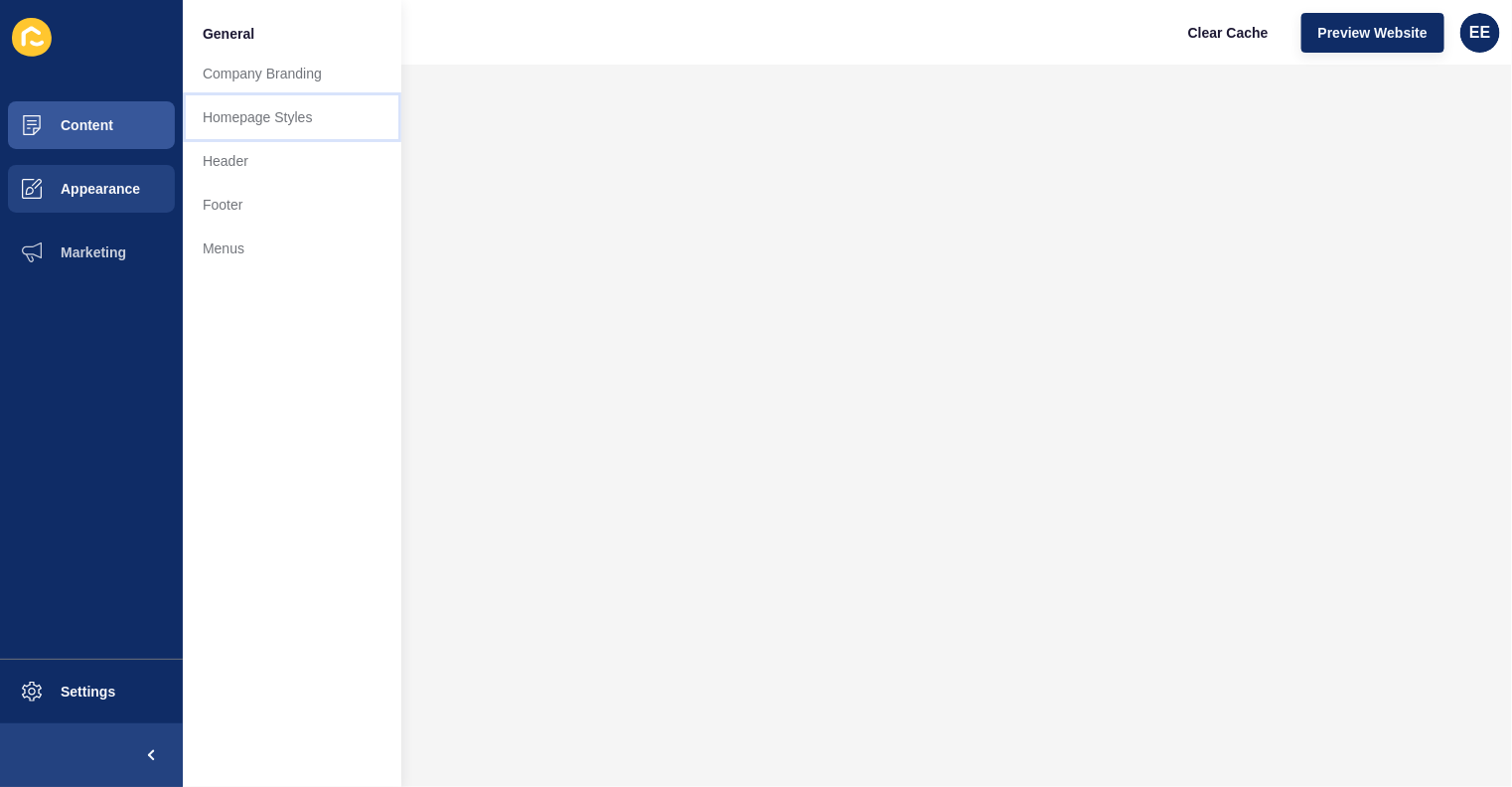 click on "Homepage Styles" at bounding box center [292, 117] 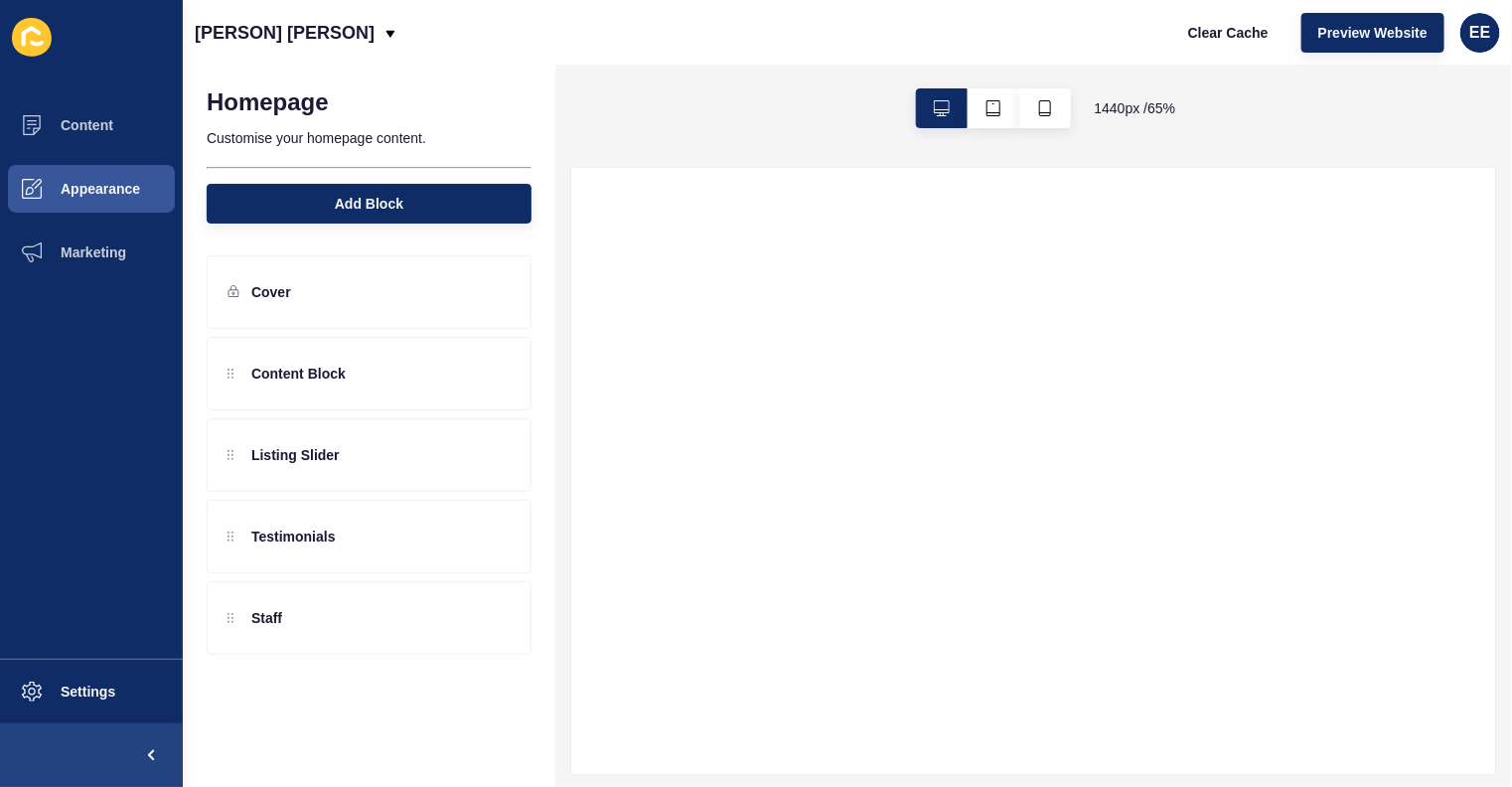 click on "Testimonials" at bounding box center [369, 374] 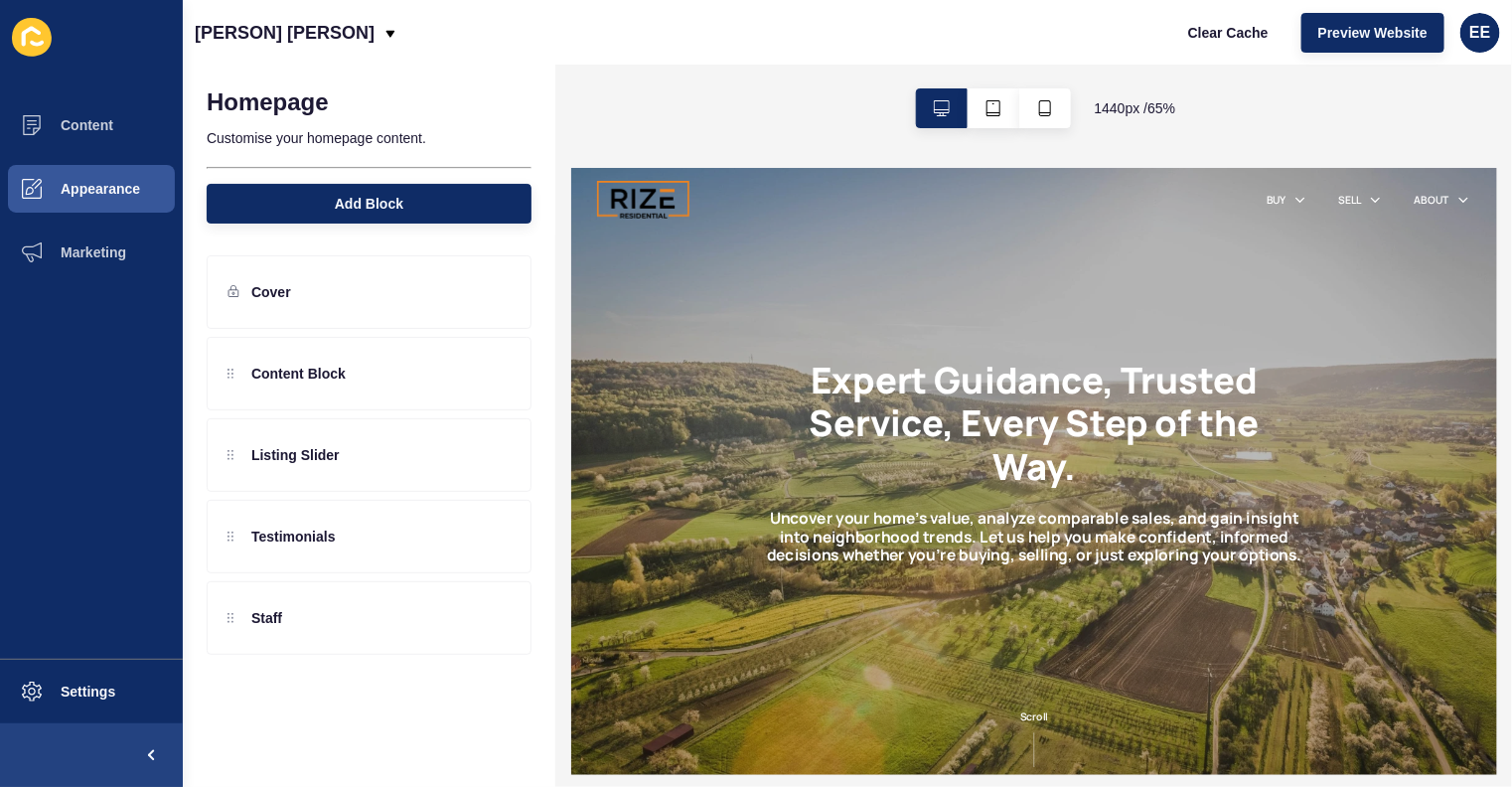 scroll, scrollTop: 0, scrollLeft: 0, axis: both 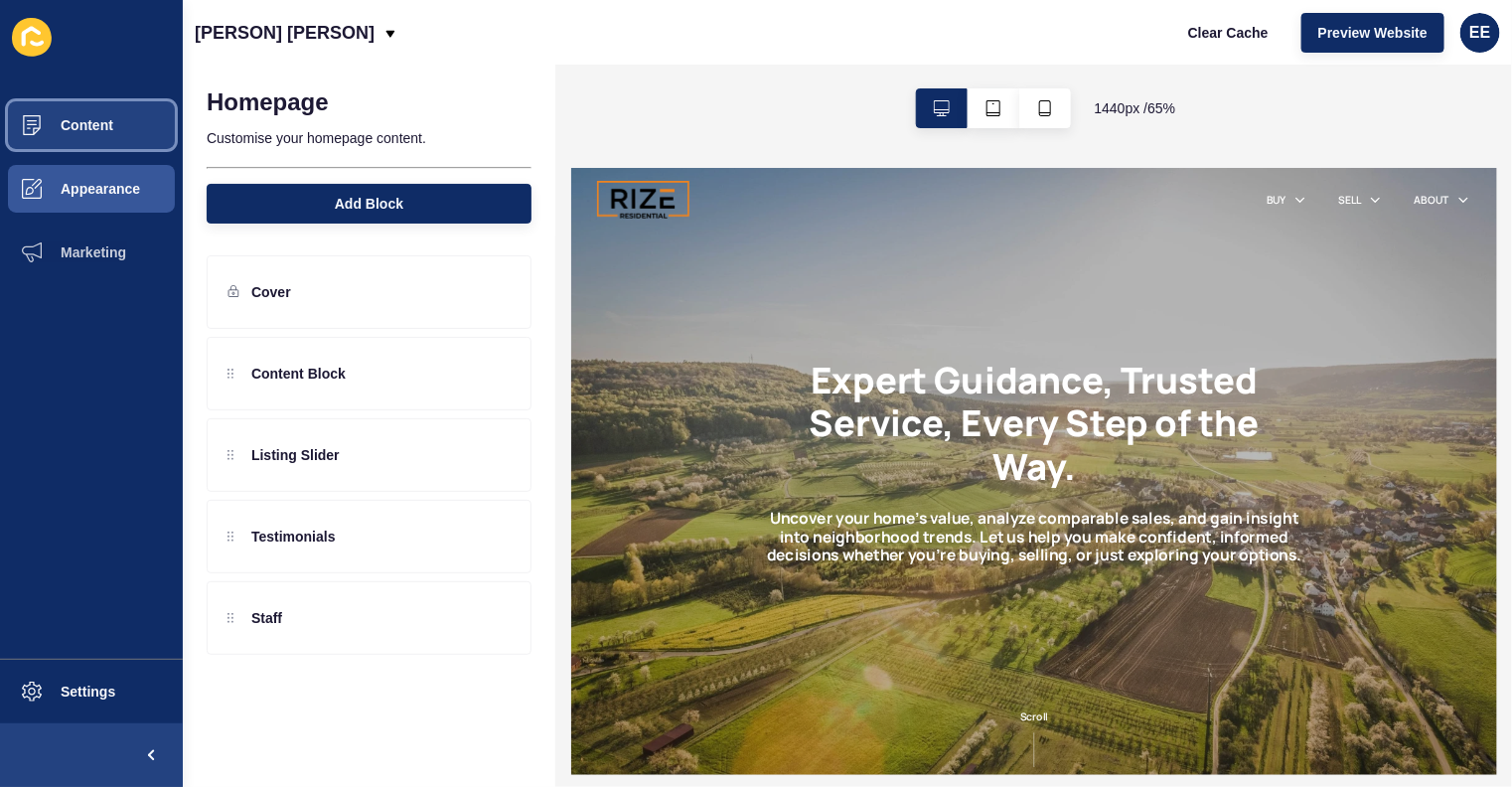 click on "Content" at bounding box center [91, 125] 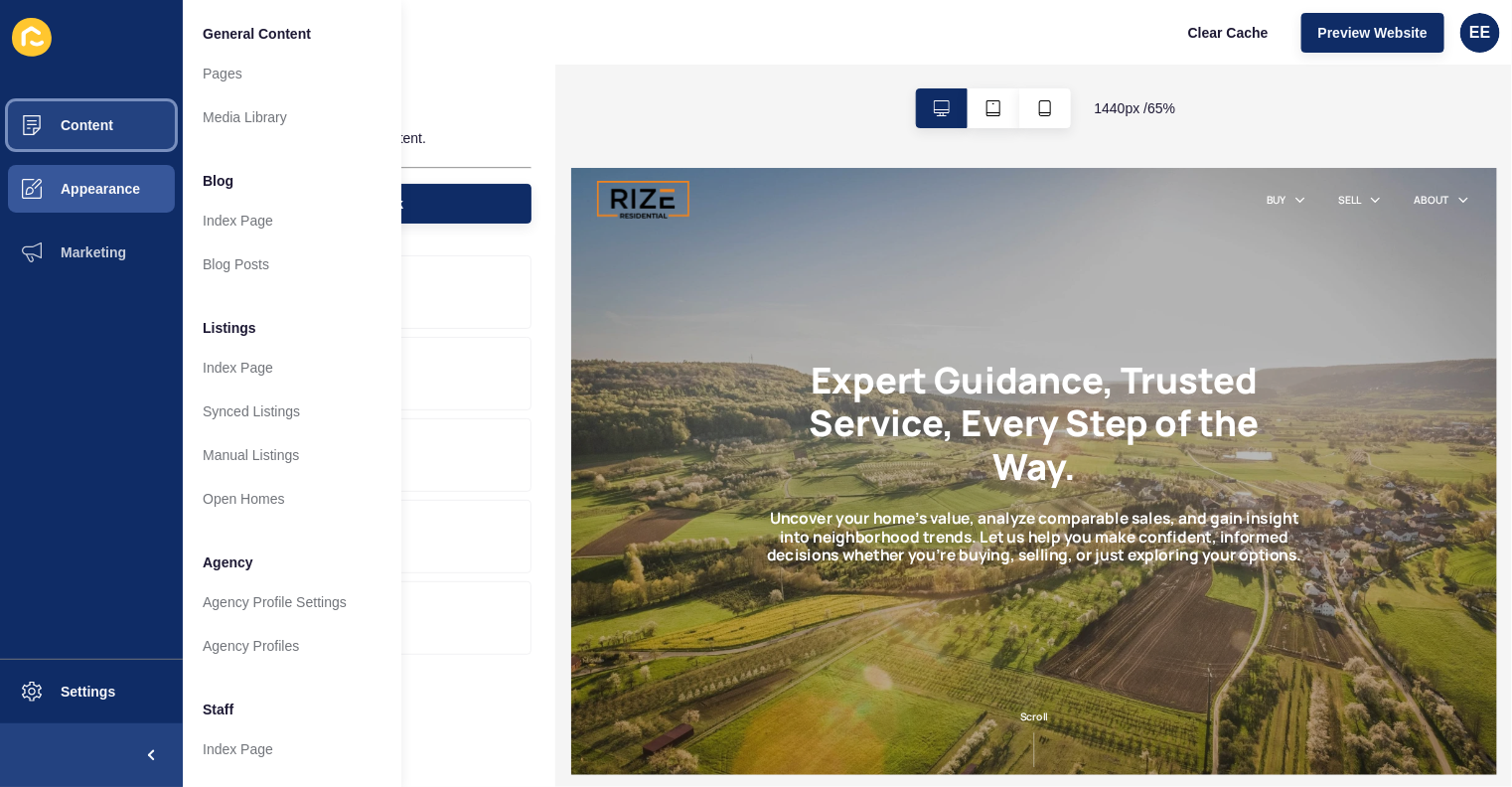 scroll, scrollTop: 396, scrollLeft: 0, axis: vertical 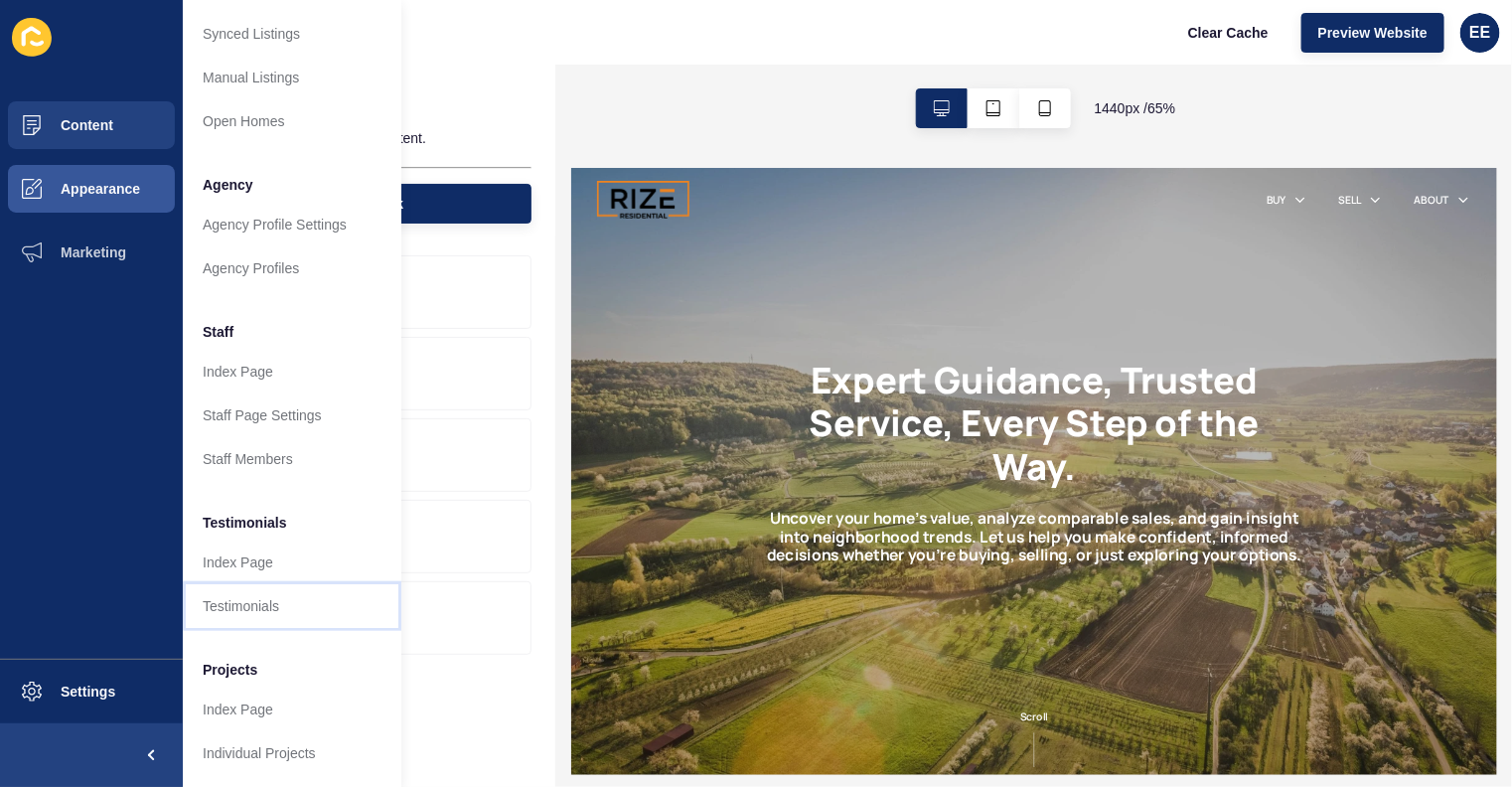 click on "Testimonials" at bounding box center (292, 606) 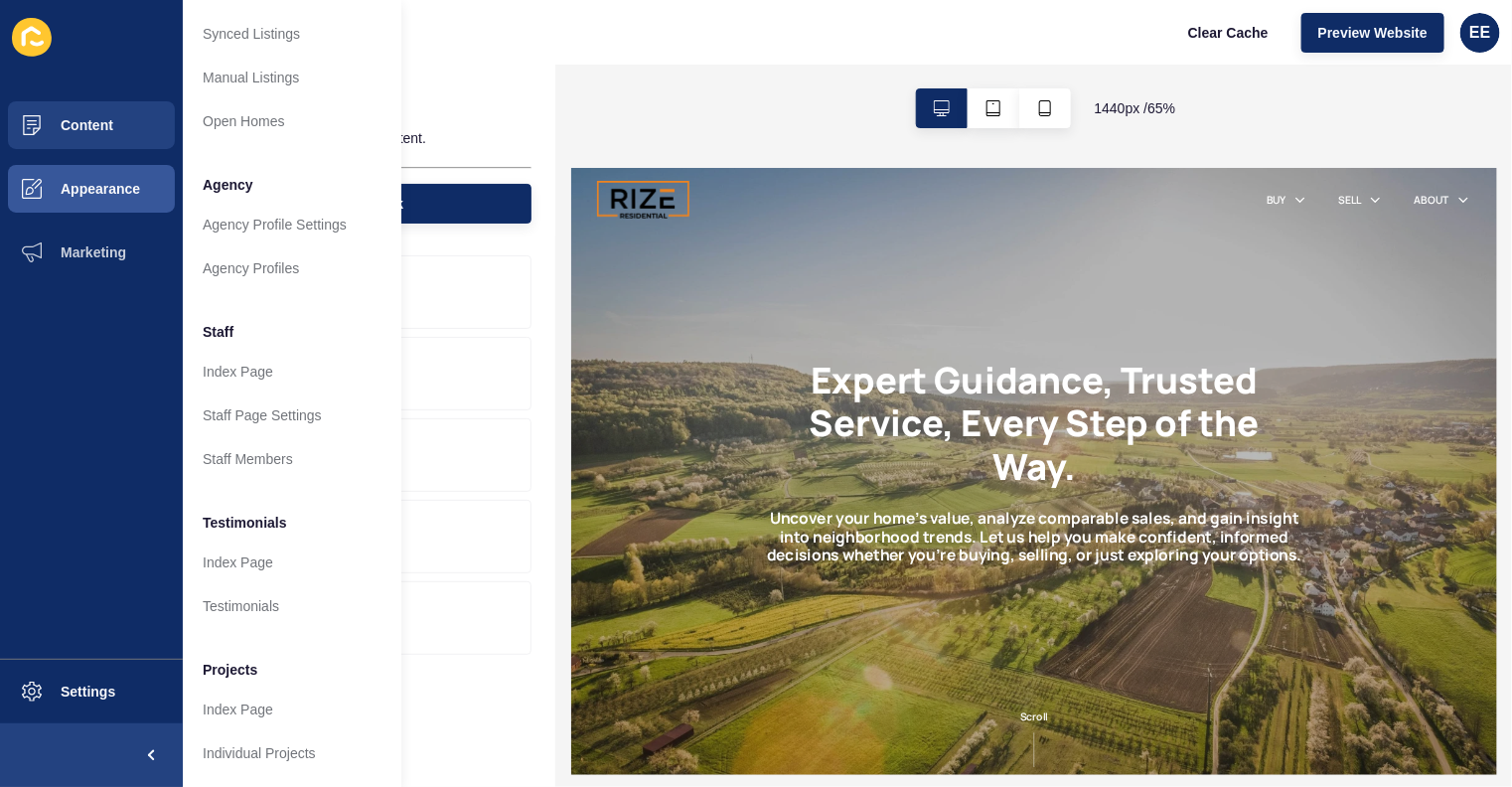 scroll, scrollTop: 0, scrollLeft: 0, axis: both 